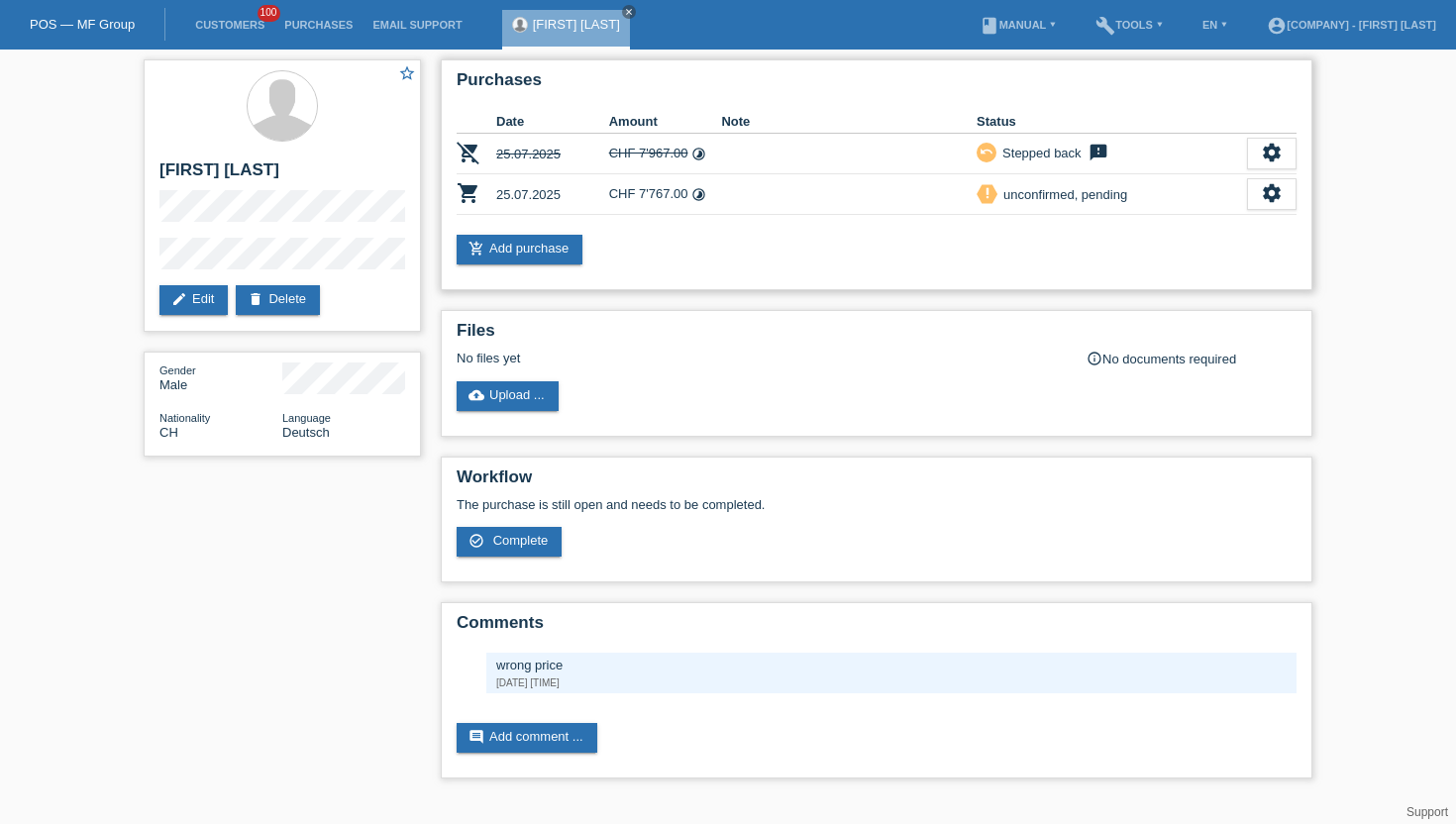 scroll, scrollTop: 0, scrollLeft: 0, axis: both 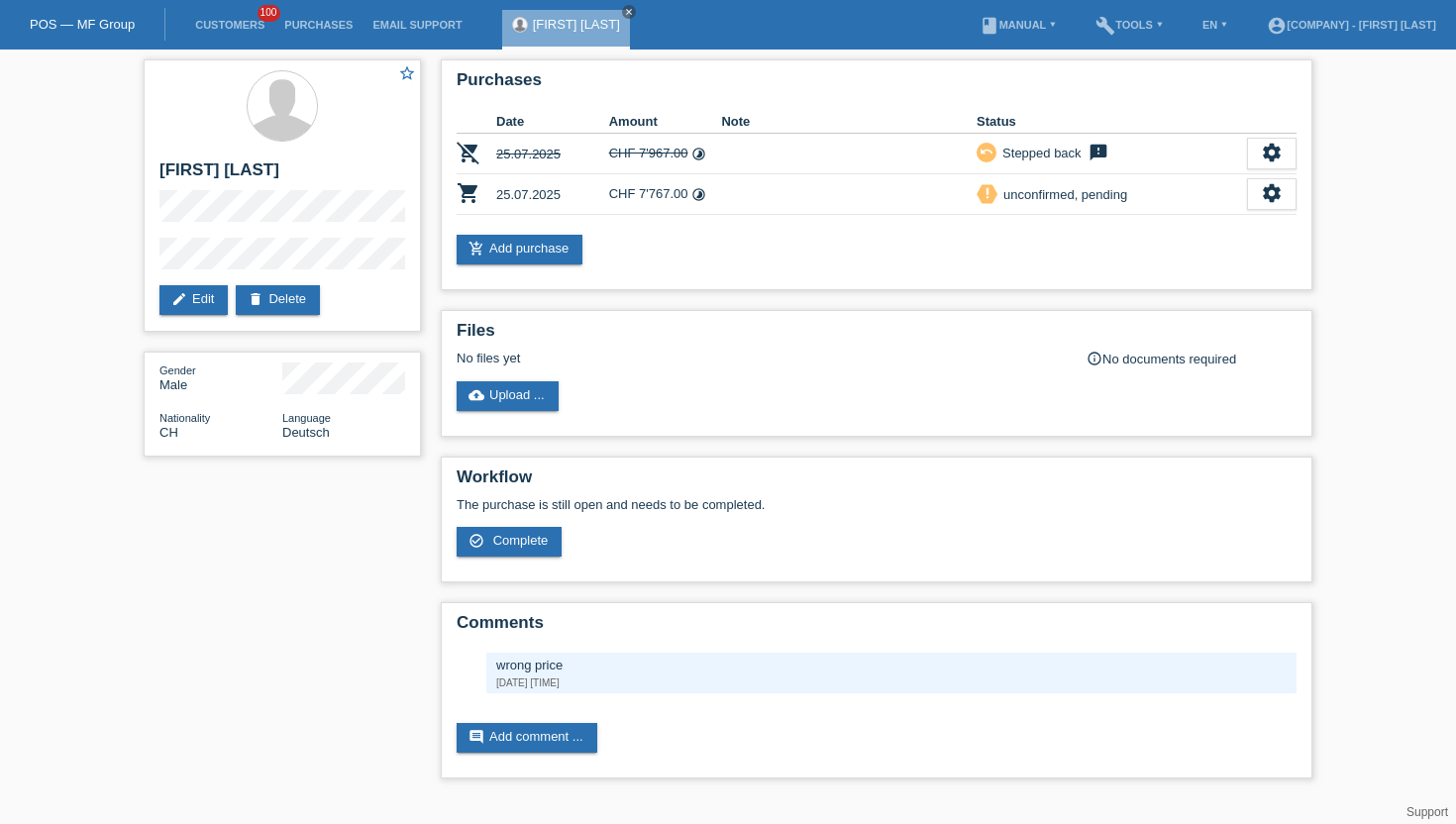 click on "Customers
100" at bounding box center (230, 25) 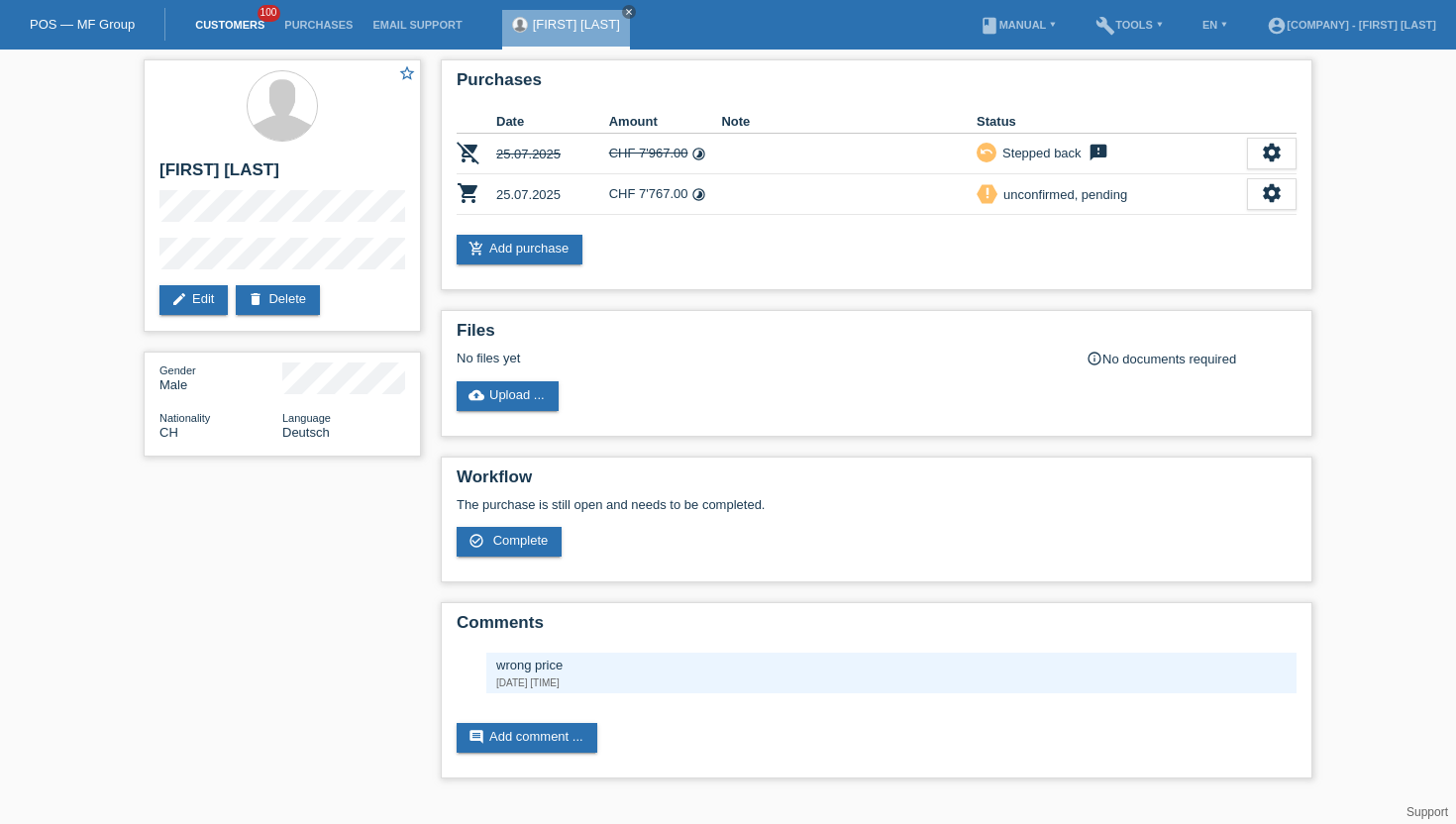 click on "Customers" at bounding box center [230, 25] 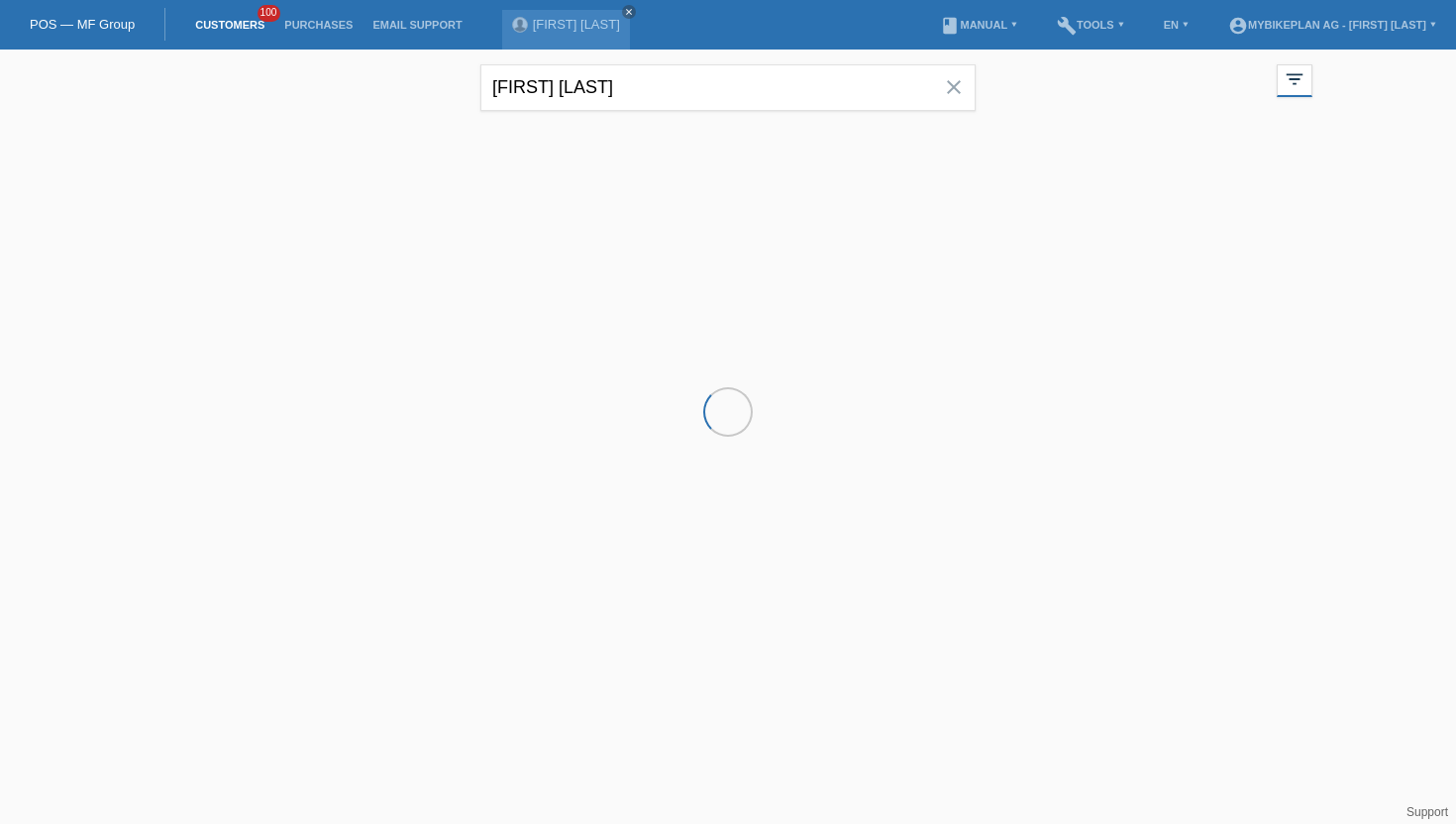 scroll, scrollTop: 0, scrollLeft: 0, axis: both 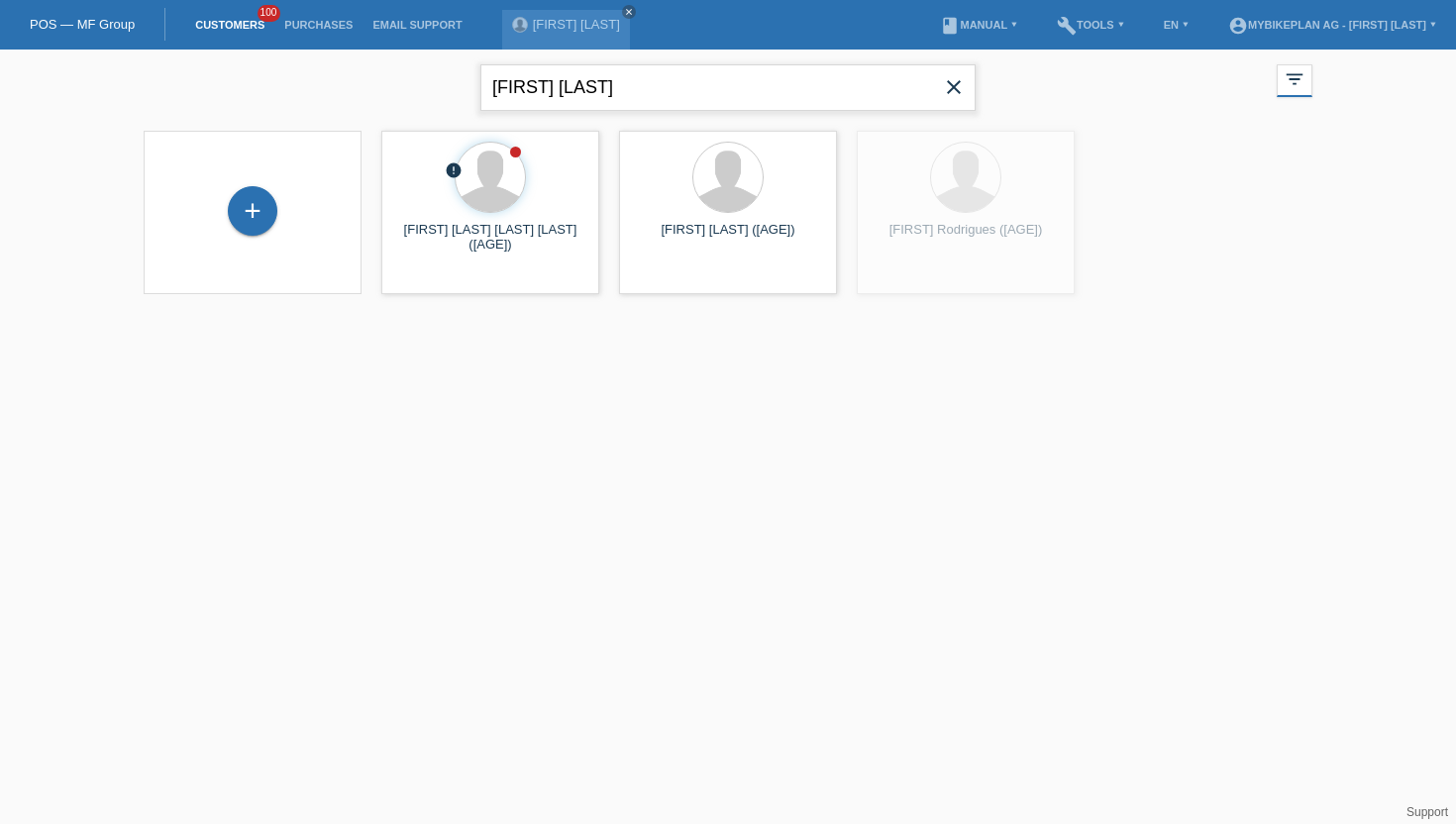 drag, startPoint x: 562, startPoint y: 92, endPoint x: 465, endPoint y: 103, distance: 97.62172 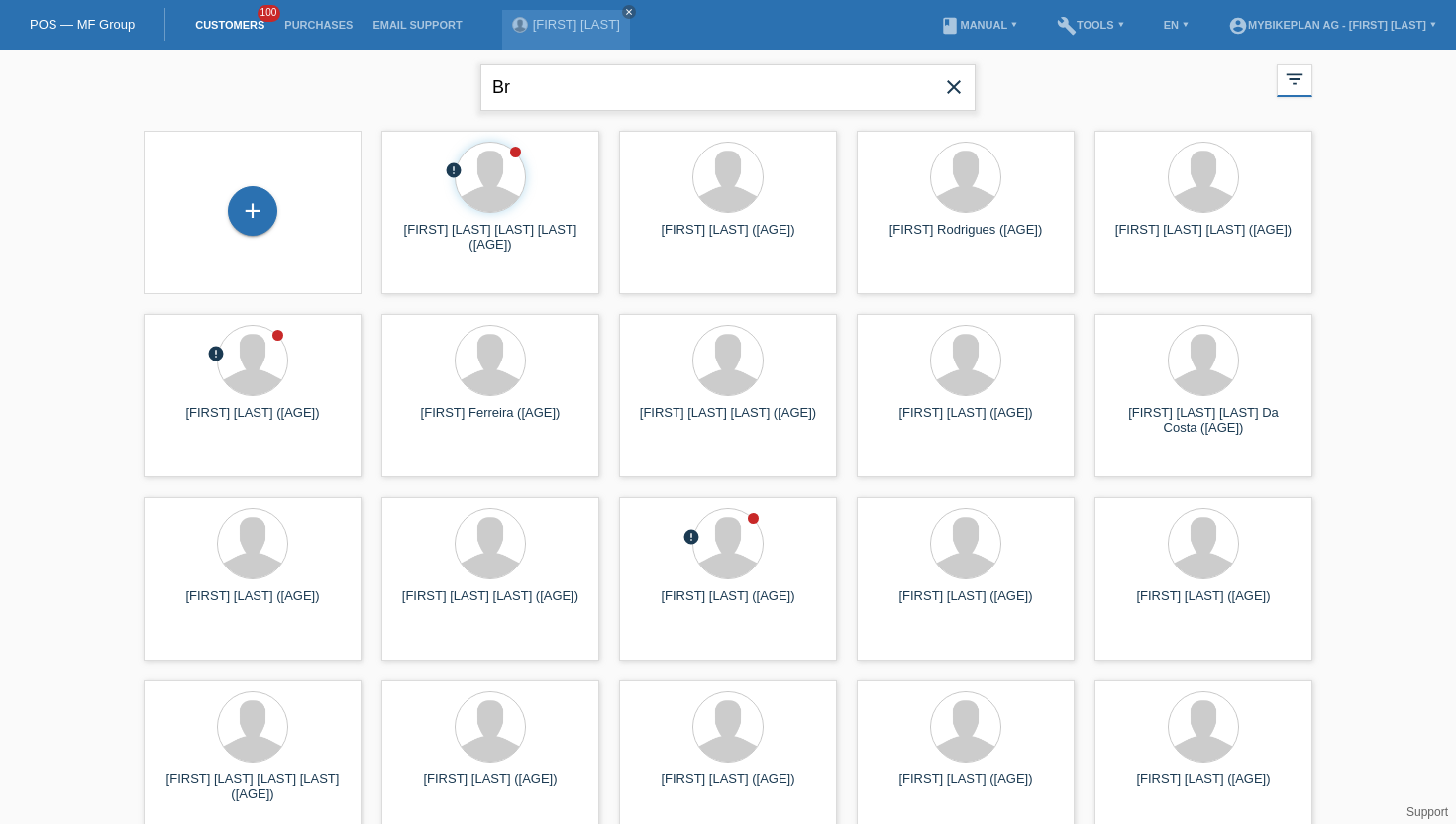 type on "B" 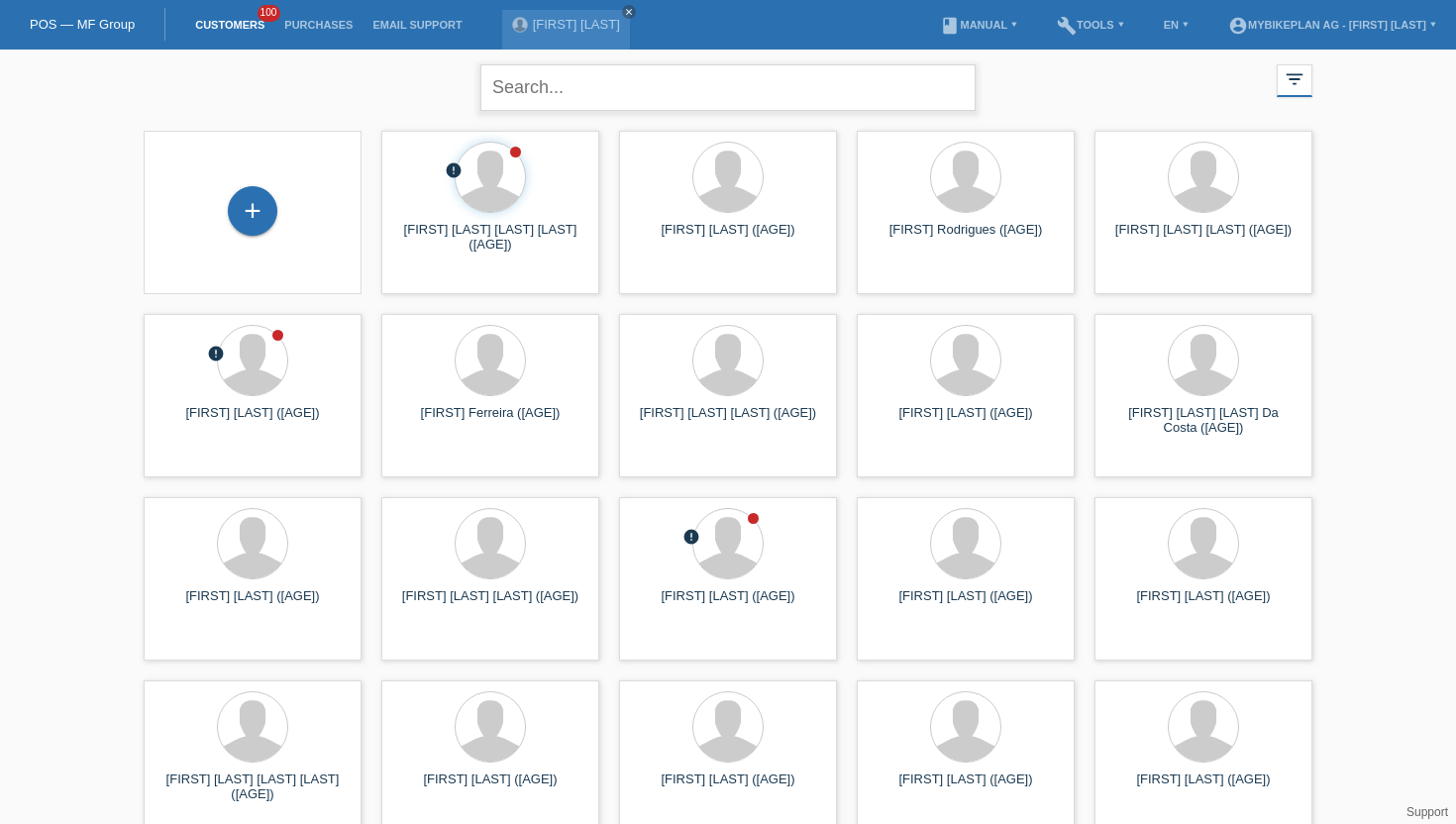 paste on "[FIRST] [LAST]" 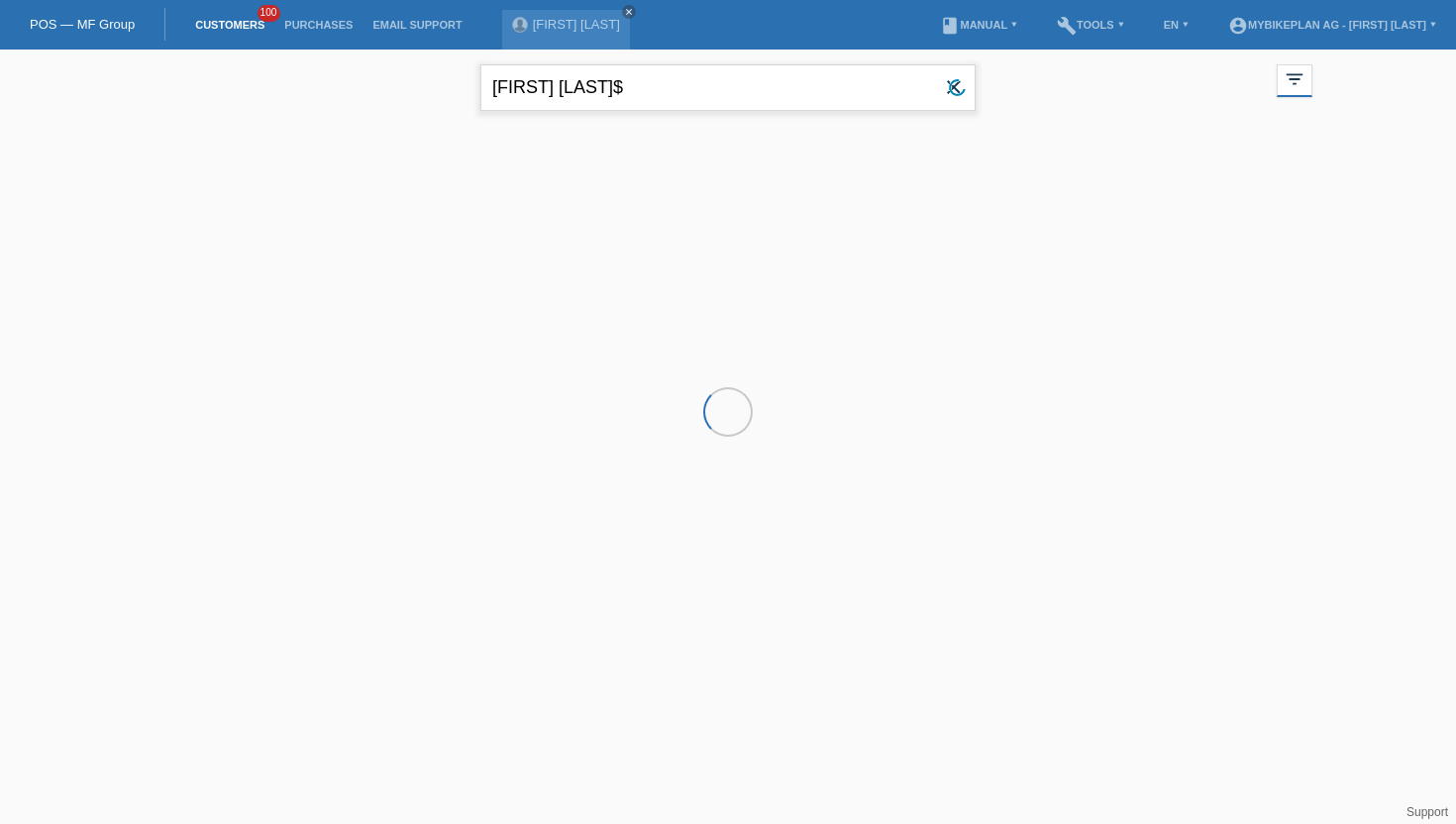 type on "[FIRST] [LAST]" 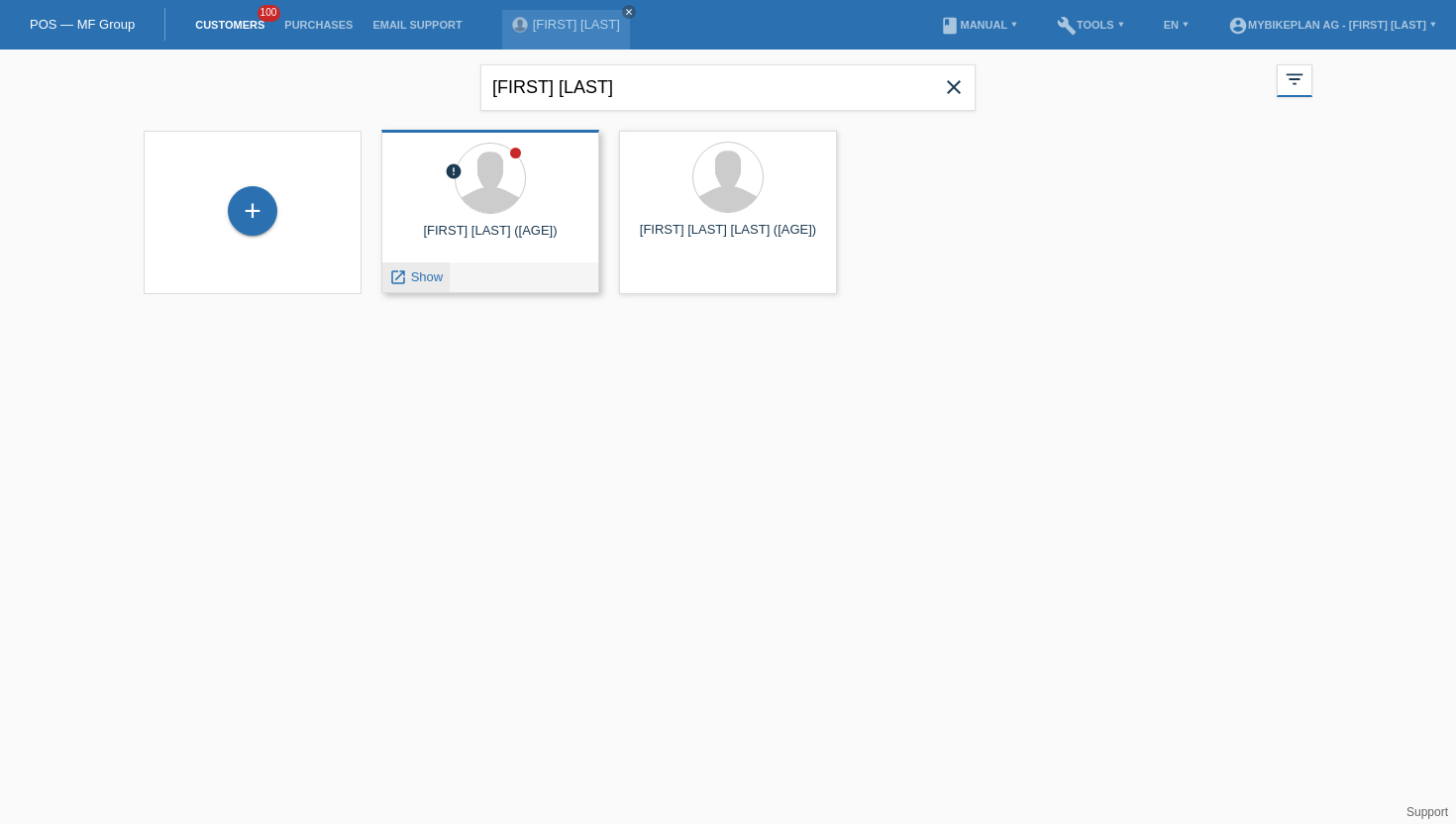 click on "Show" at bounding box center (427, 276) 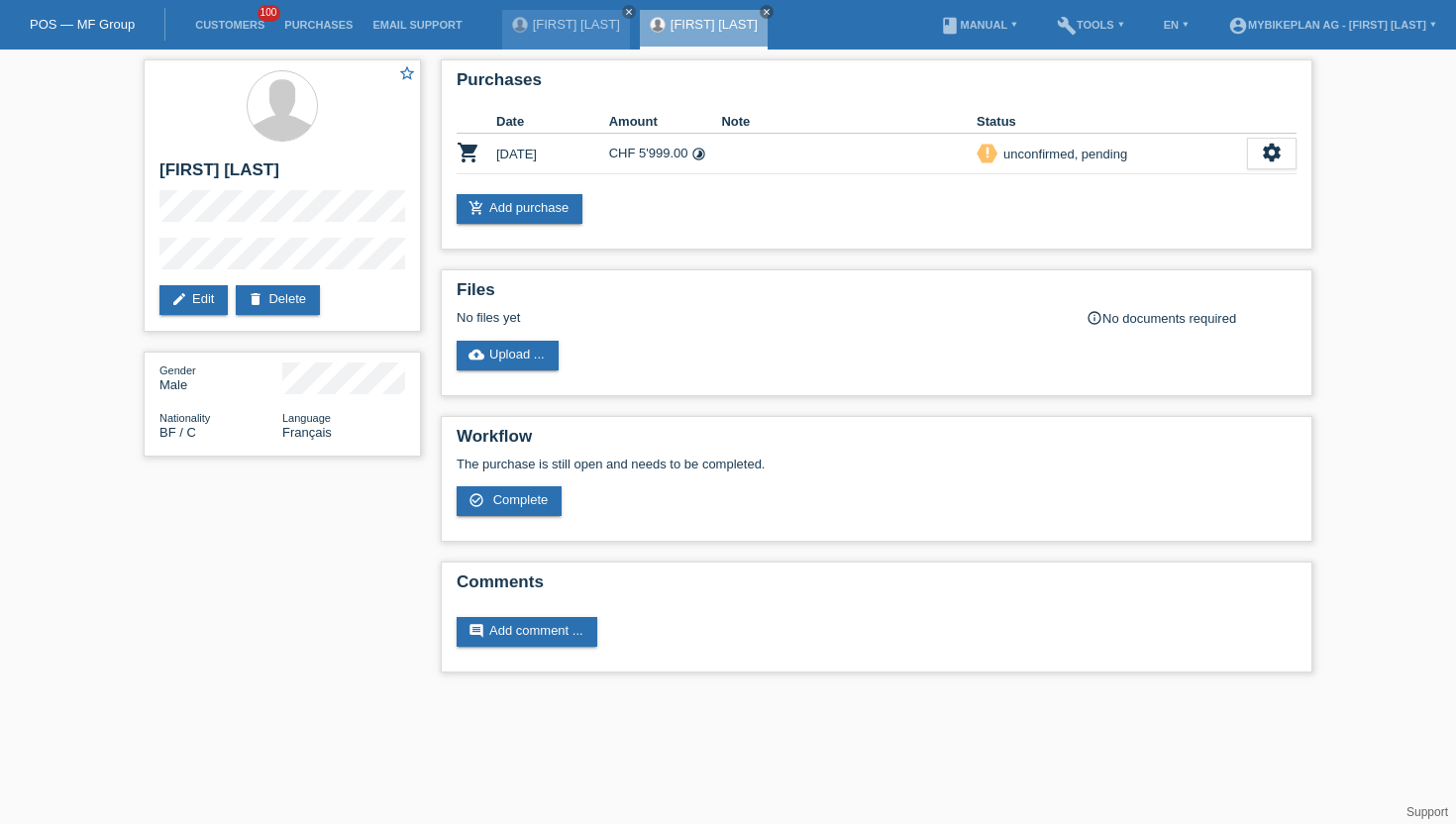 scroll, scrollTop: 0, scrollLeft: 0, axis: both 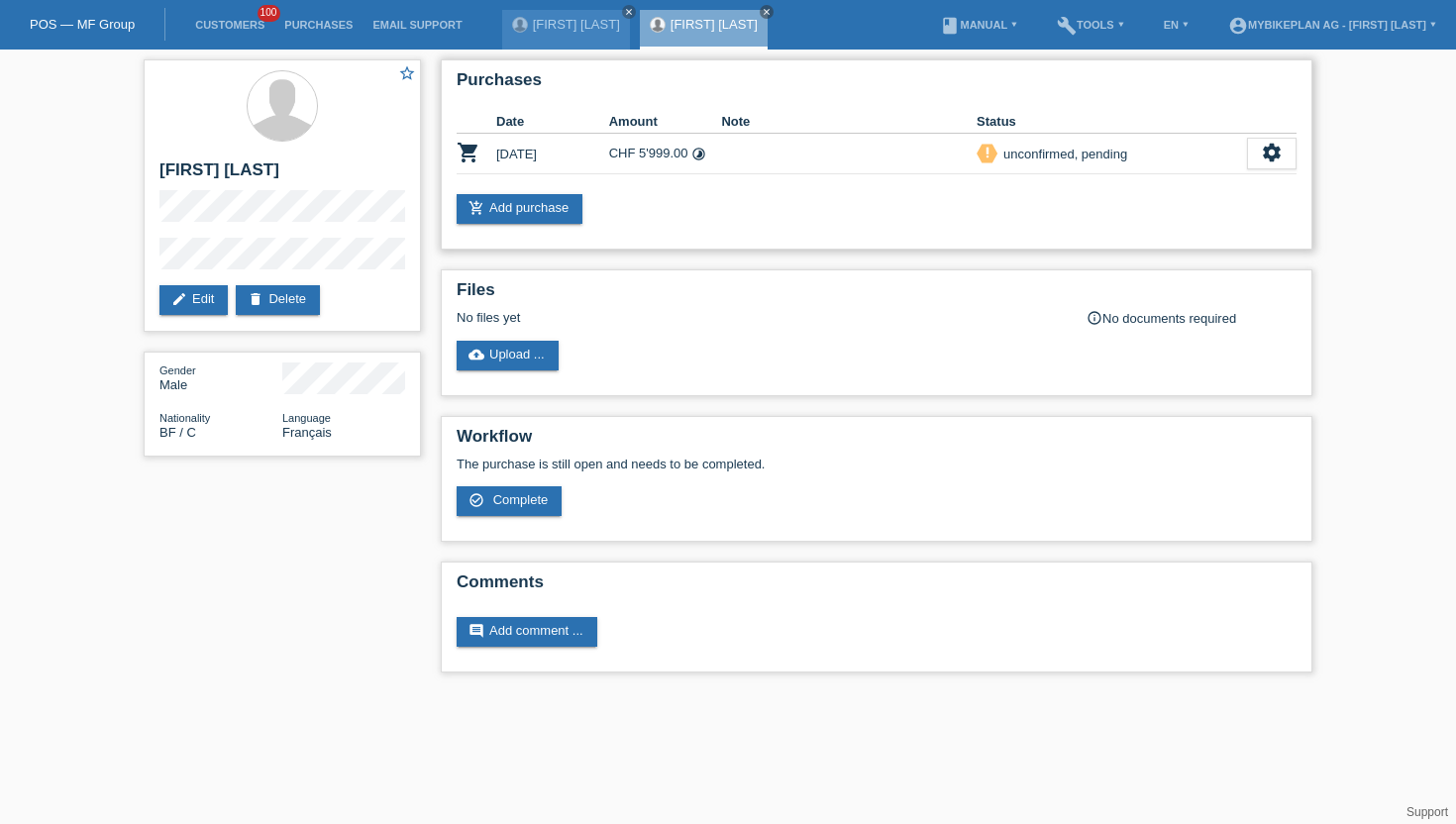 drag, startPoint x: 584, startPoint y: 131, endPoint x: 504, endPoint y: 129, distance: 80.025 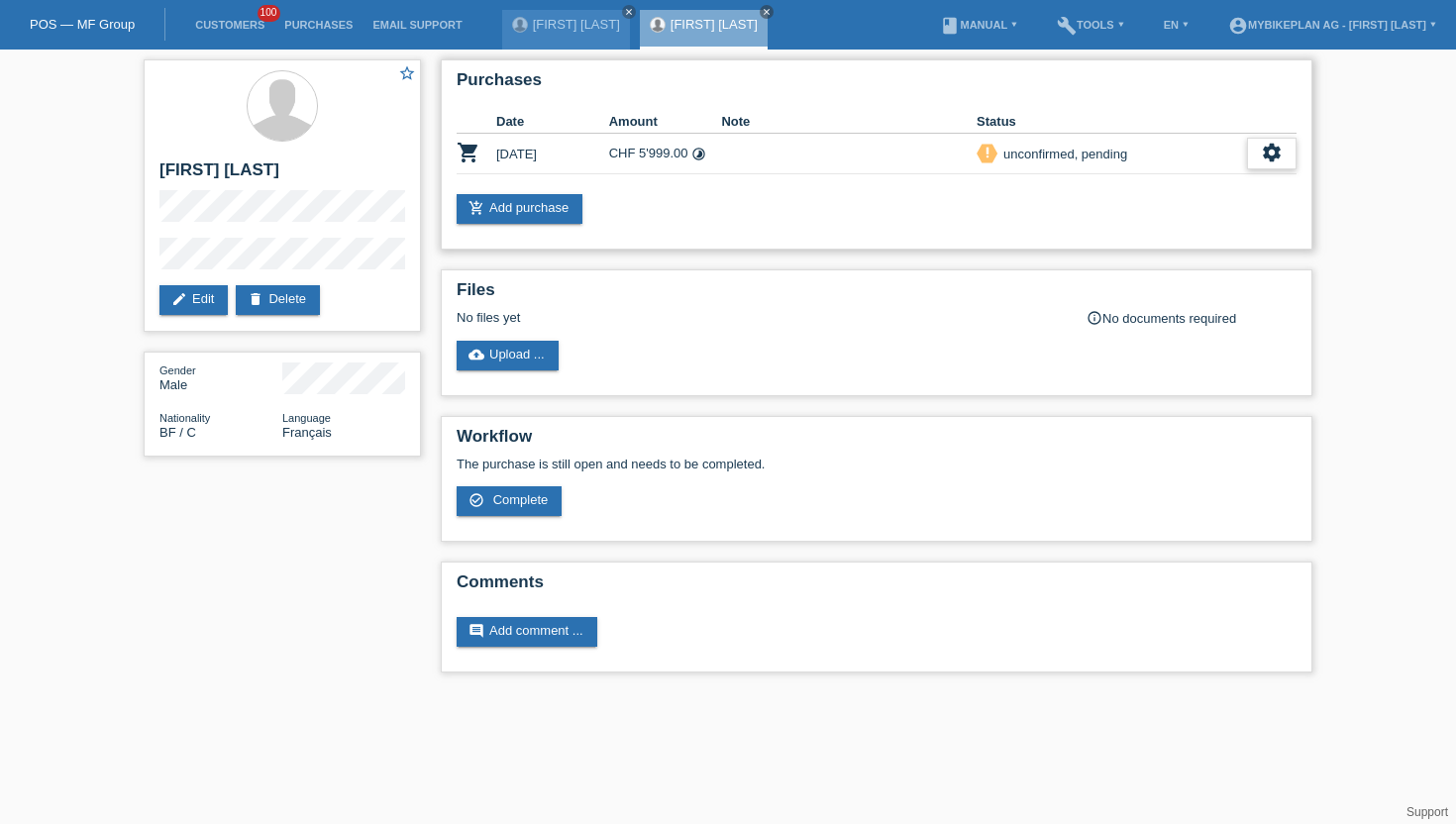 click on "settings" at bounding box center [1272, 154] 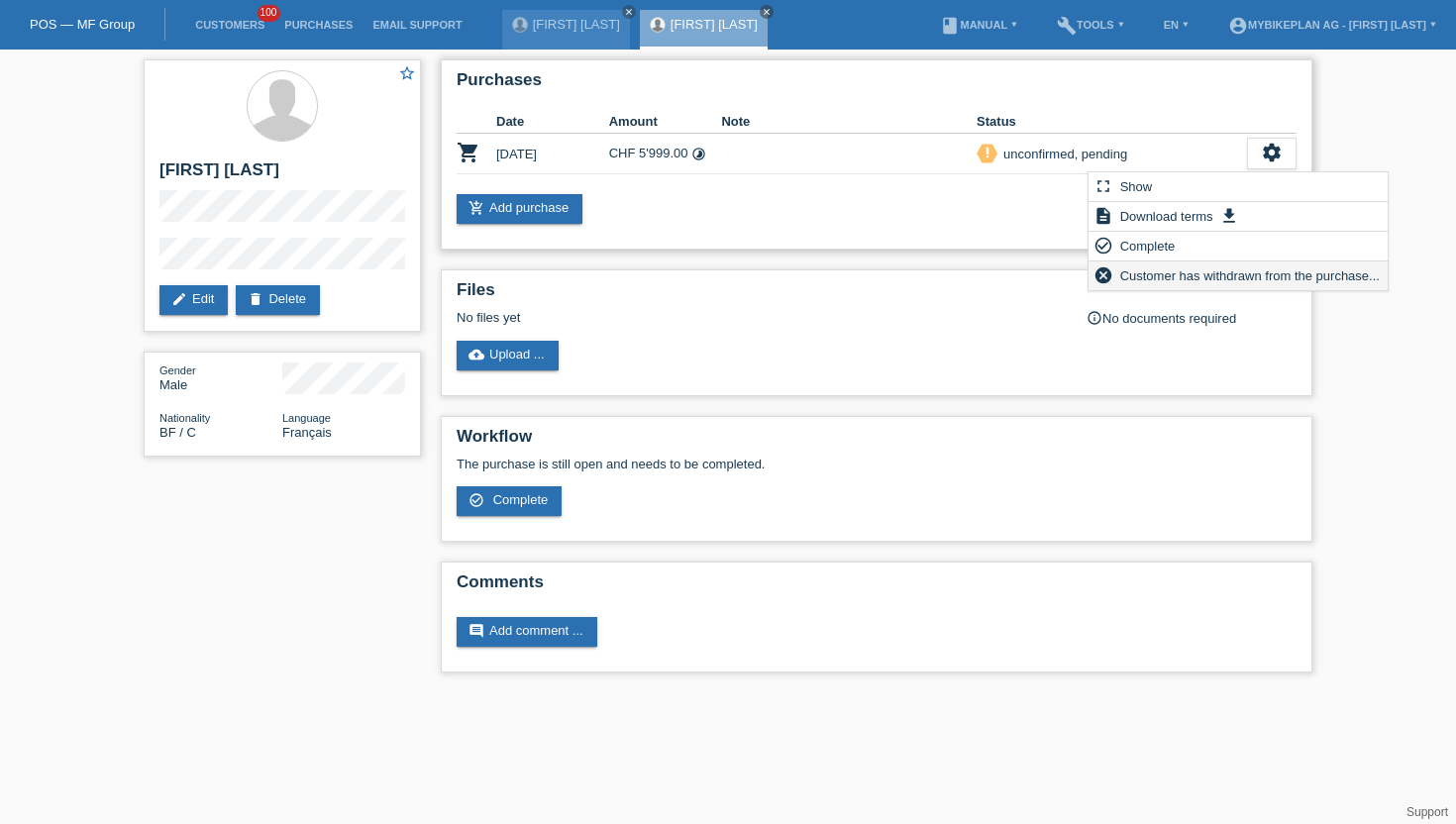 click on "Customer has withdrawn from the purchase..." at bounding box center (1250, 275) 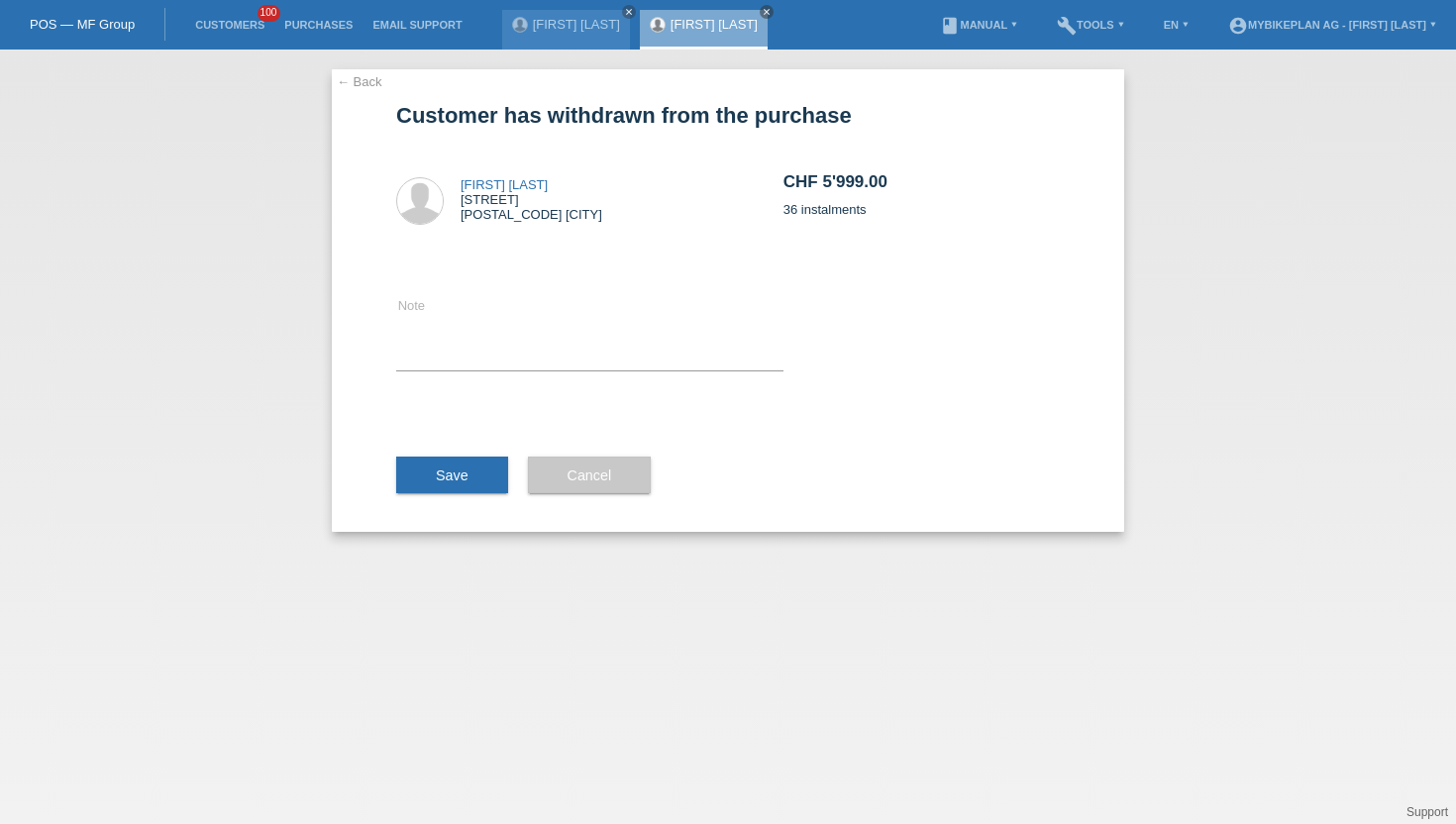 scroll, scrollTop: 0, scrollLeft: 0, axis: both 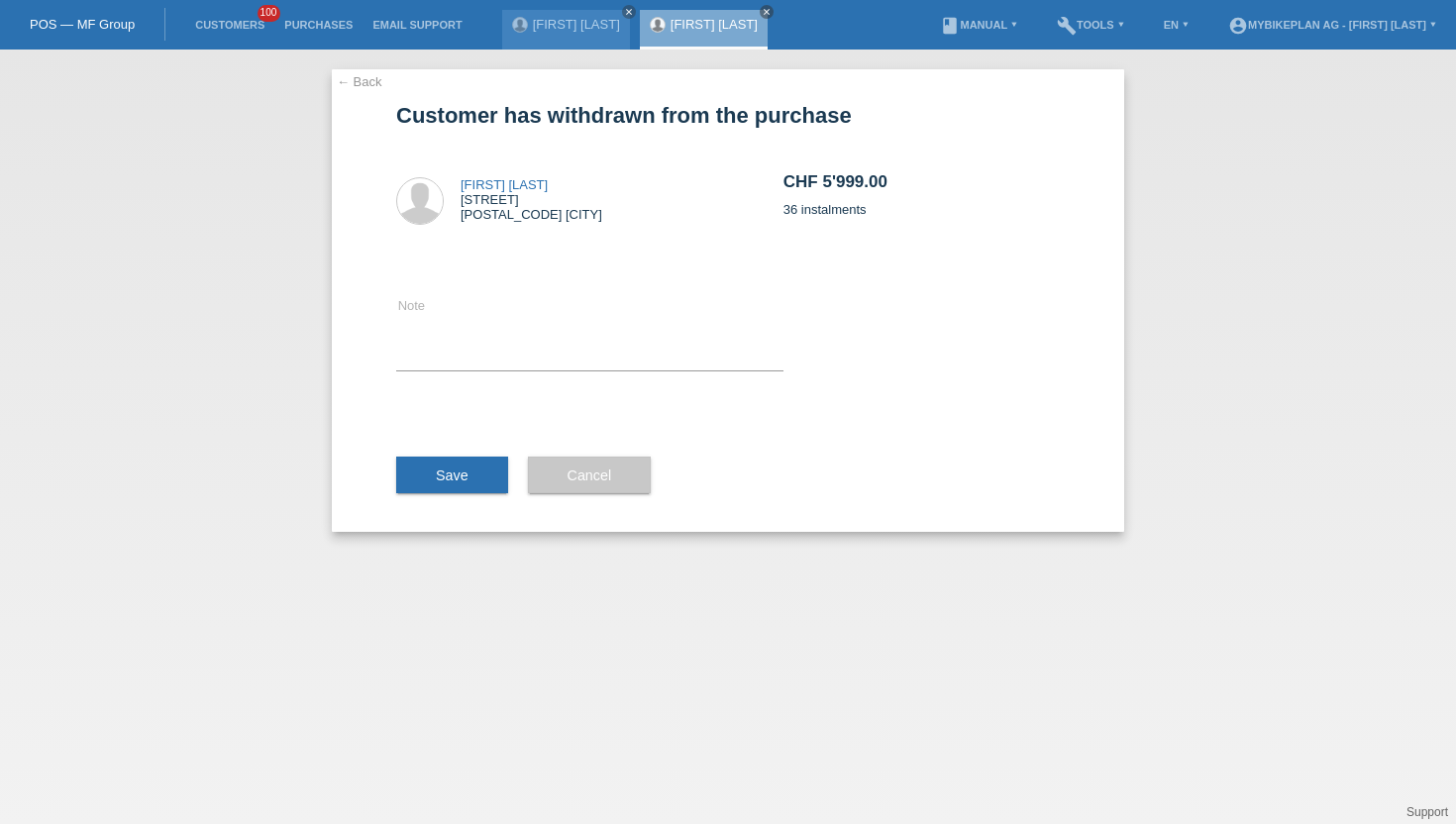 click on "← Back
Customer has withdrawn from the purchase
Marcus Sagnon
Schürwis  3
8714 Feldbach
Note
CHF 5'999.00" at bounding box center [728, 300] 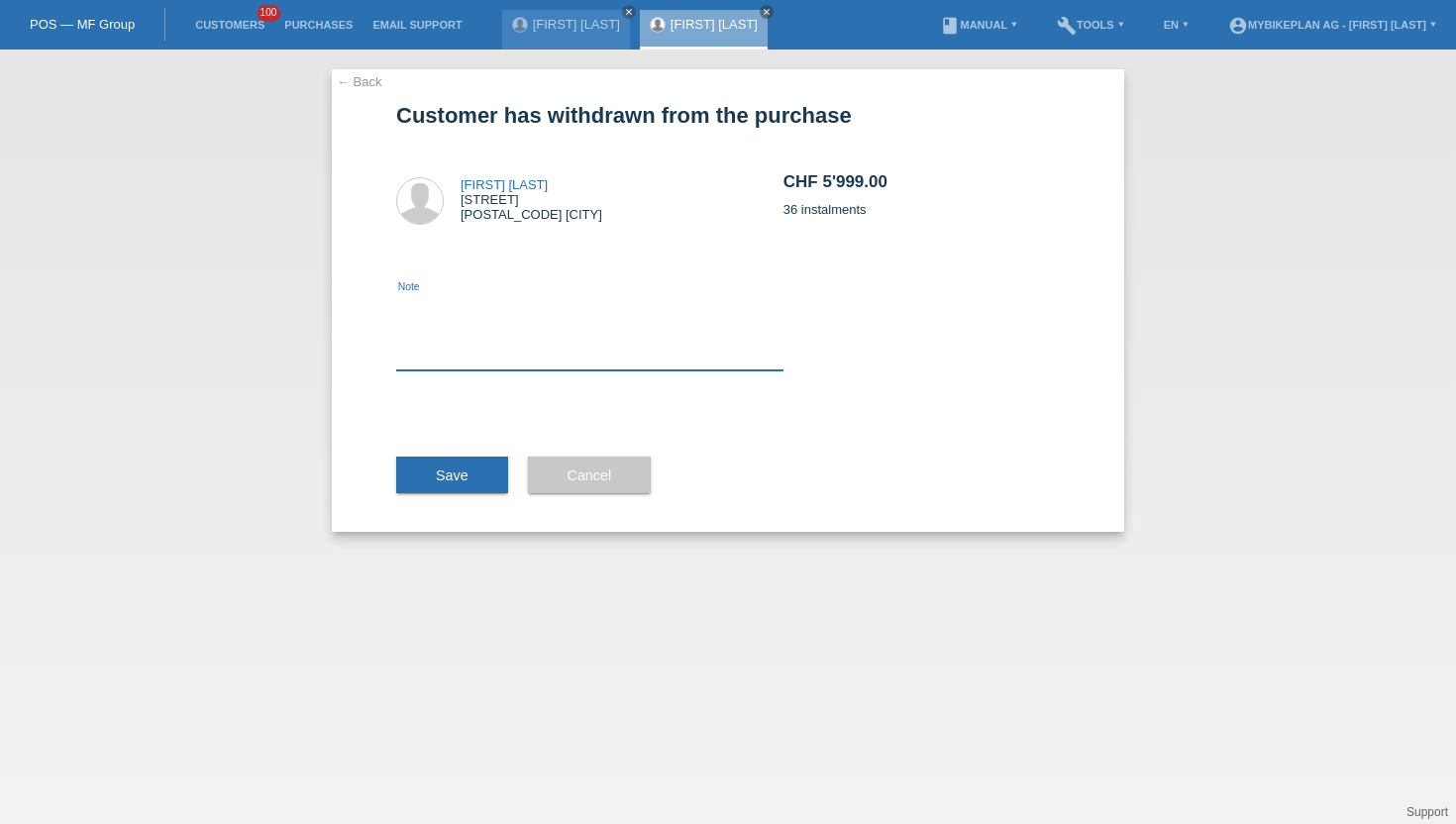 click at bounding box center (589, 332) 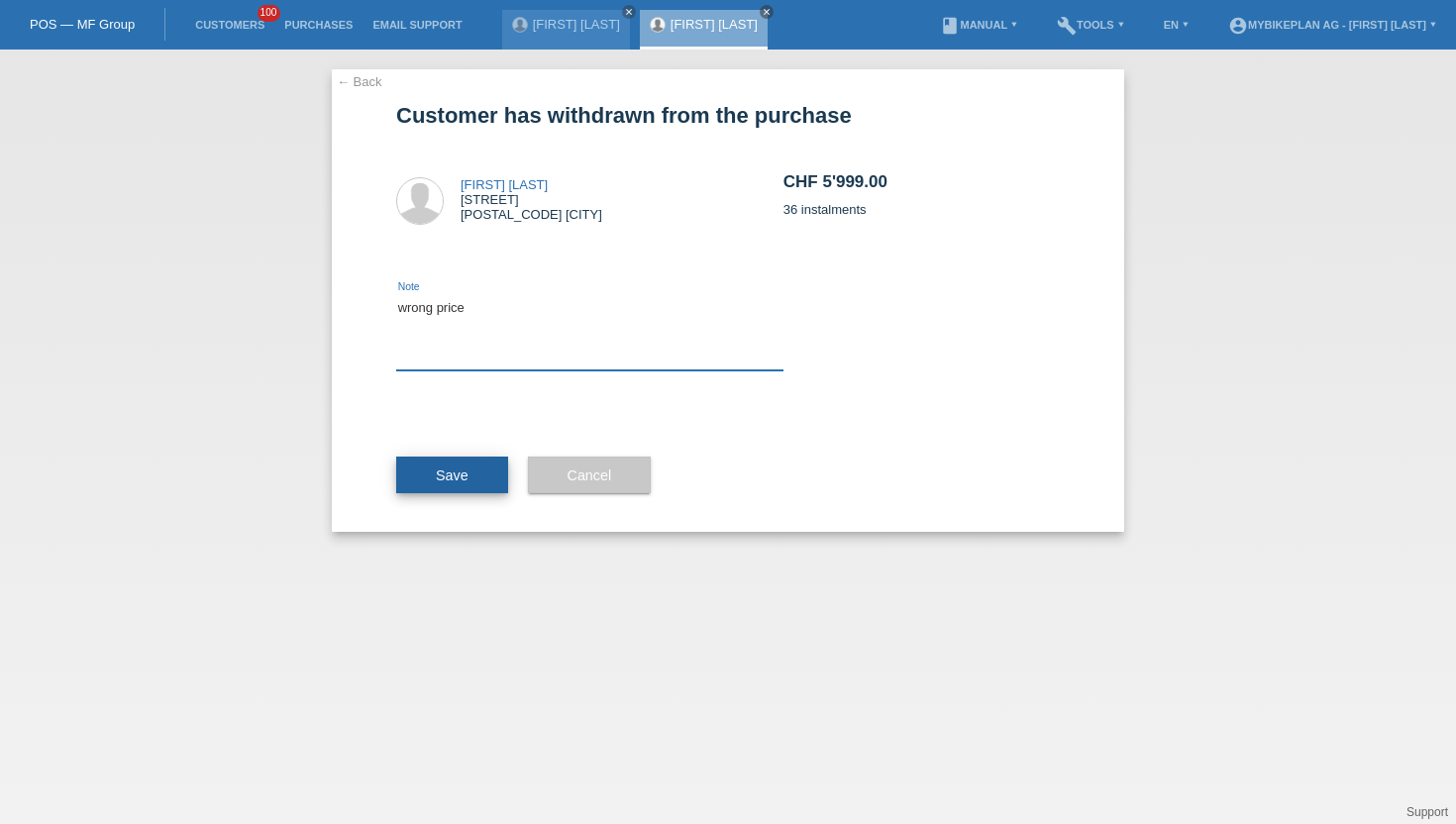 type on "wrong price" 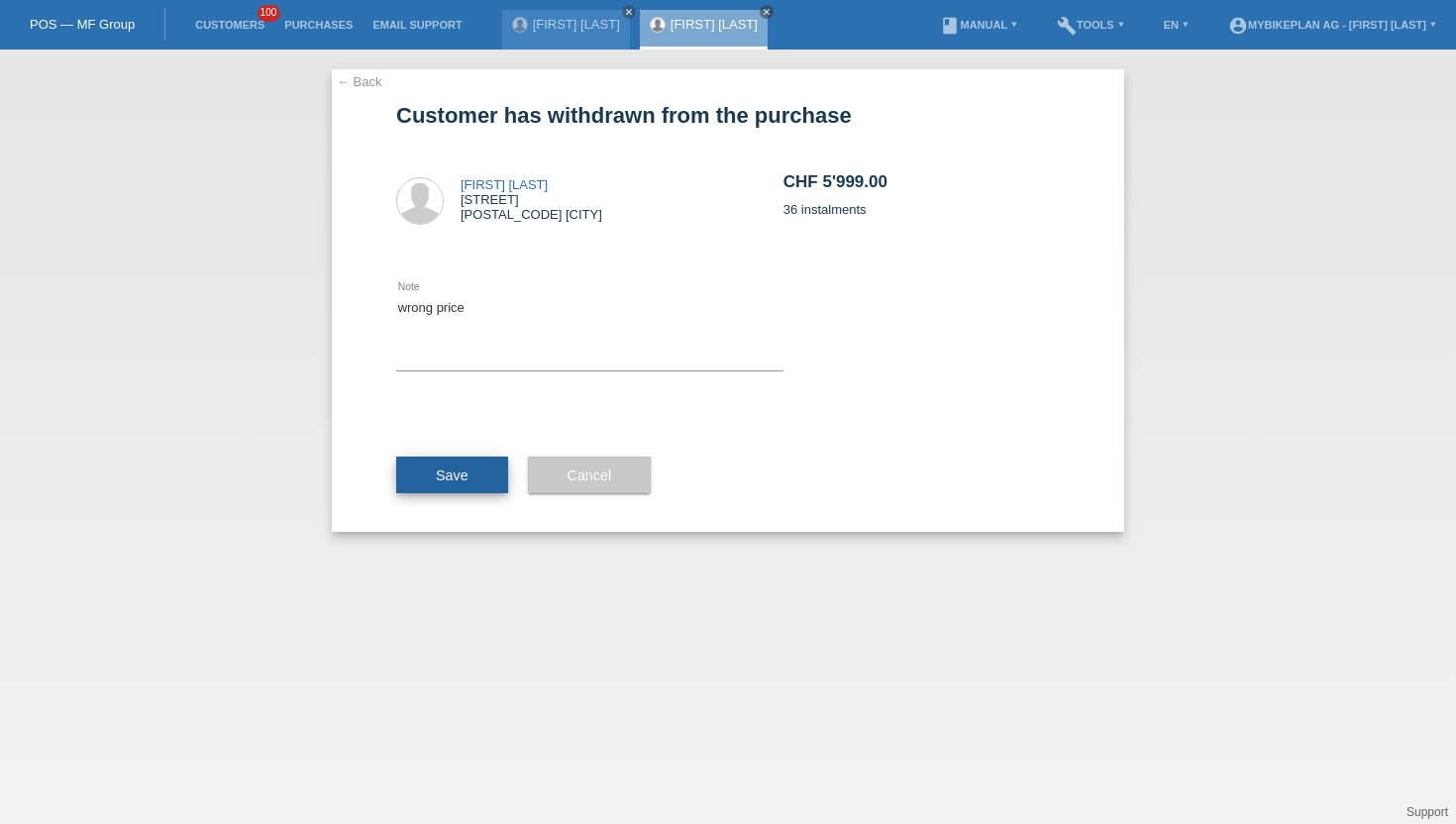 click on "Save" at bounding box center (452, 475) 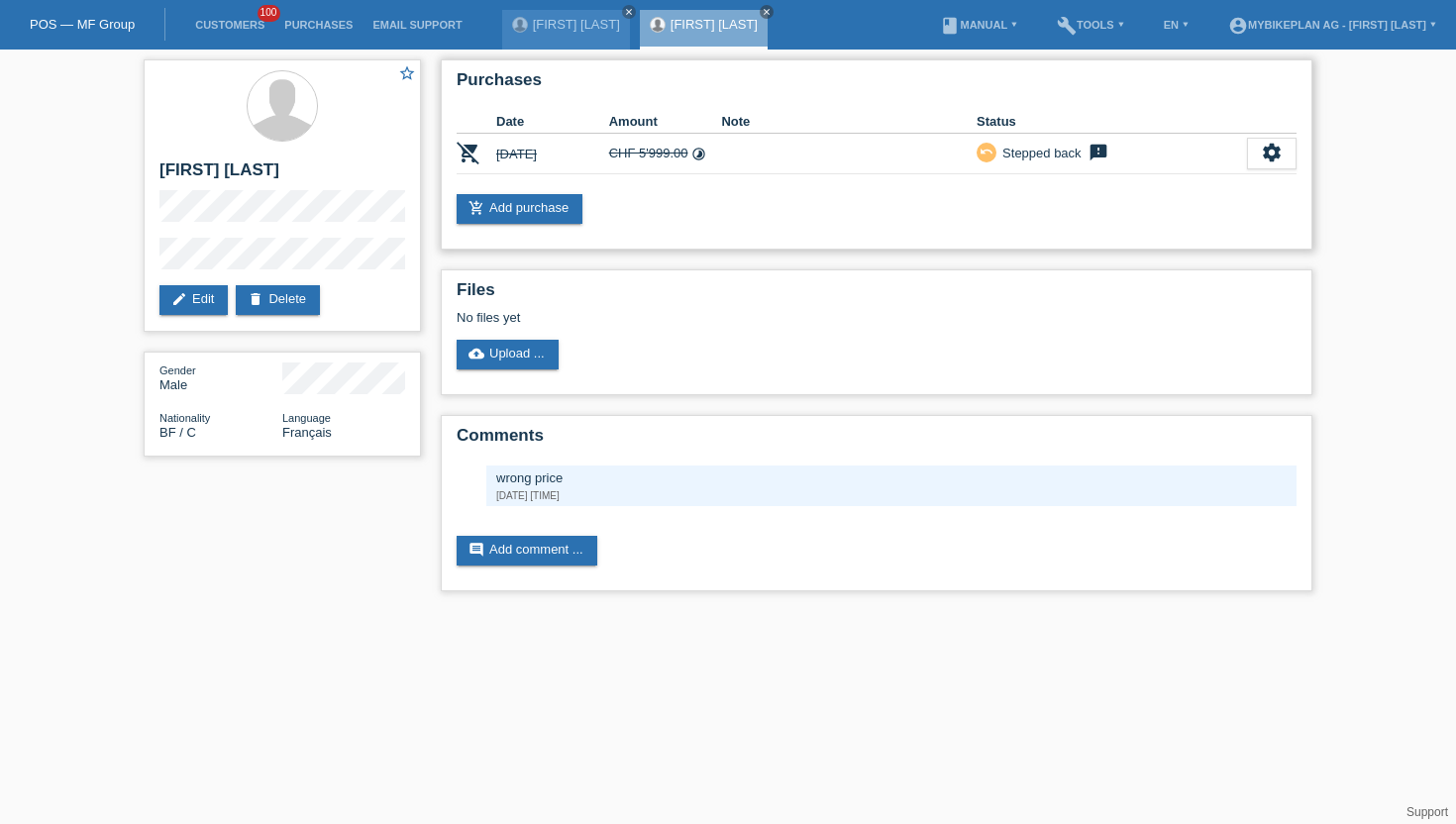 scroll, scrollTop: 0, scrollLeft: 0, axis: both 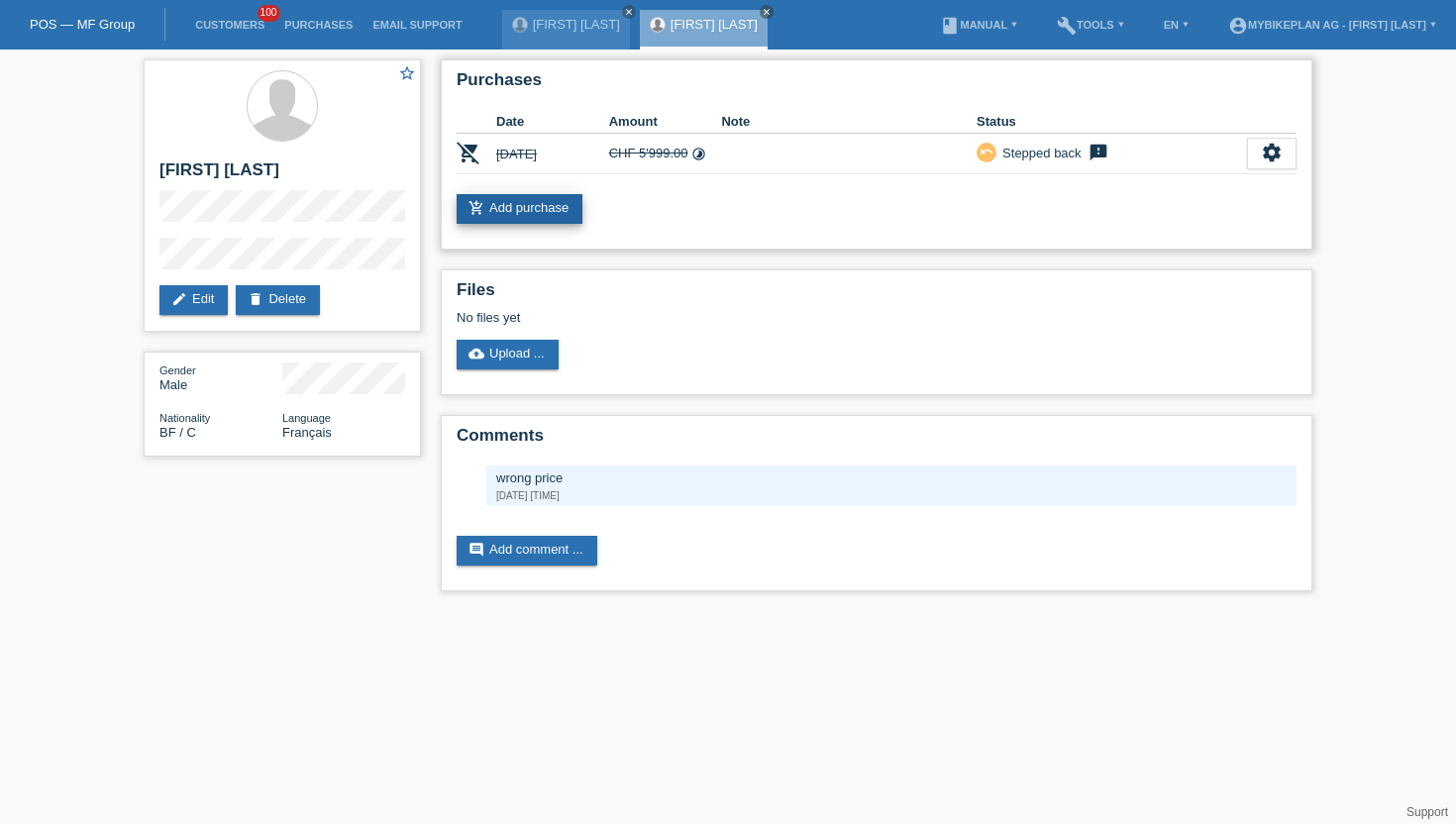 click on "add_shopping_cart  Add purchase" at bounding box center [519, 209] 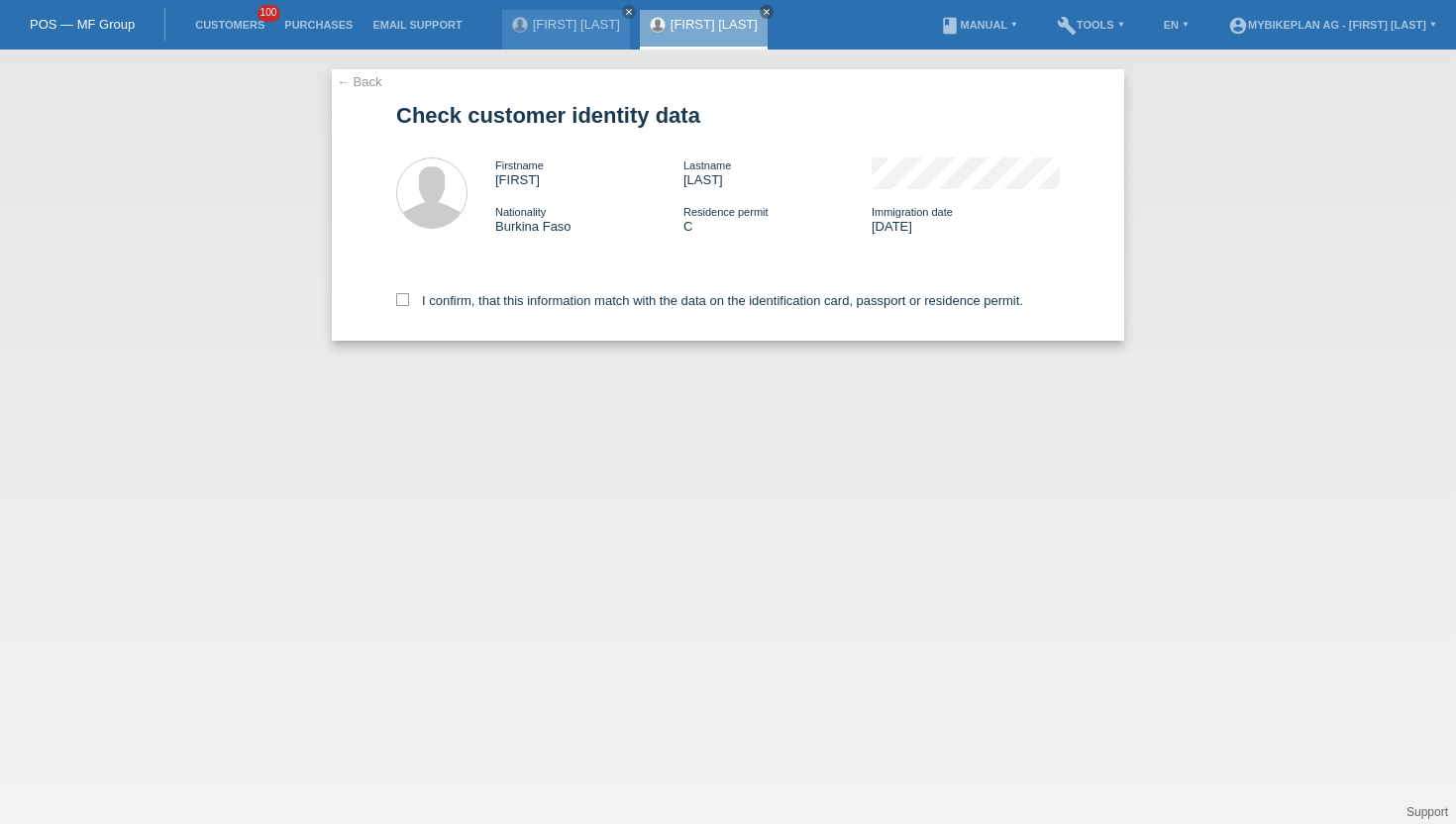 scroll, scrollTop: 0, scrollLeft: 0, axis: both 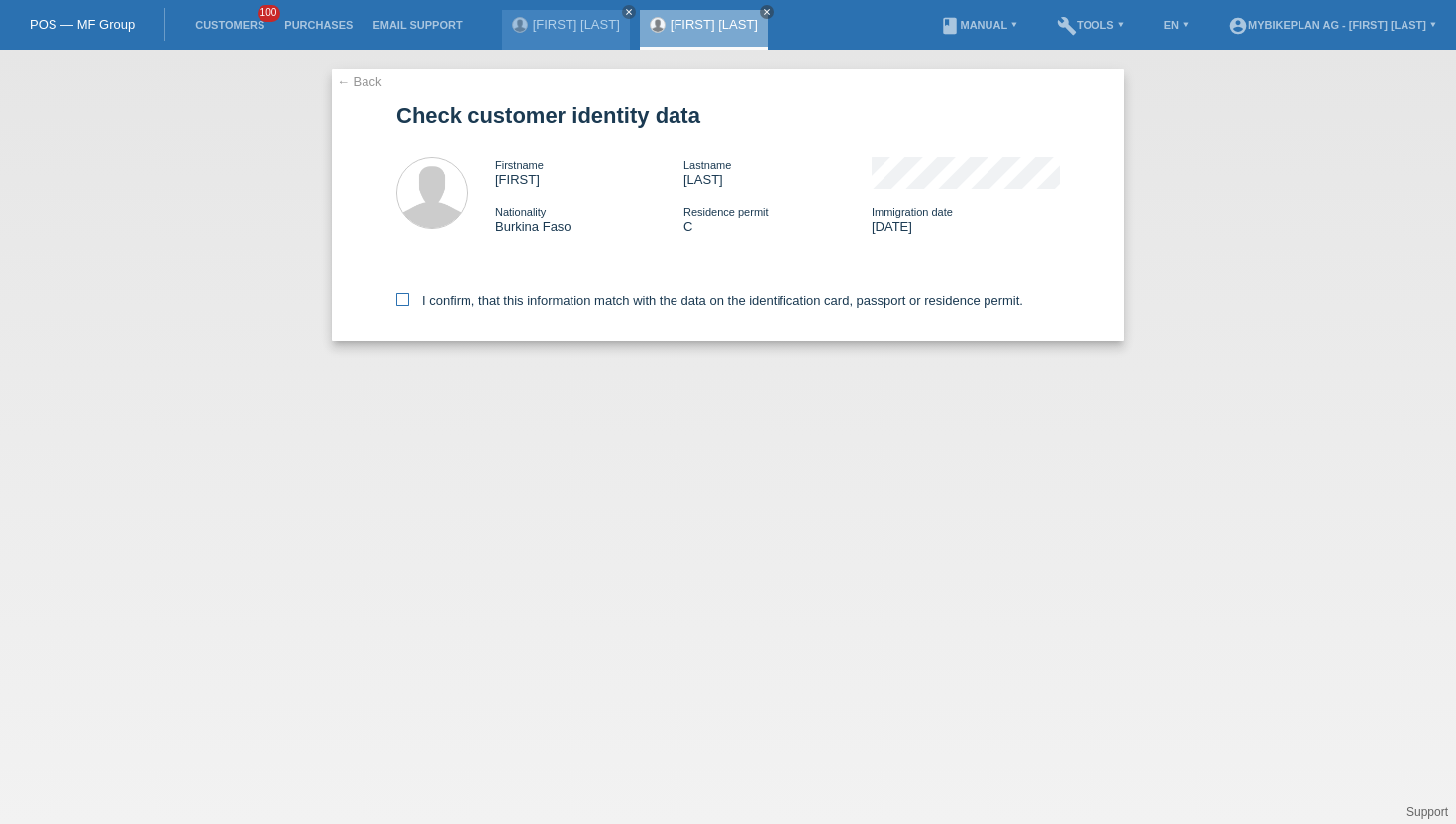 click at bounding box center (402, 299) 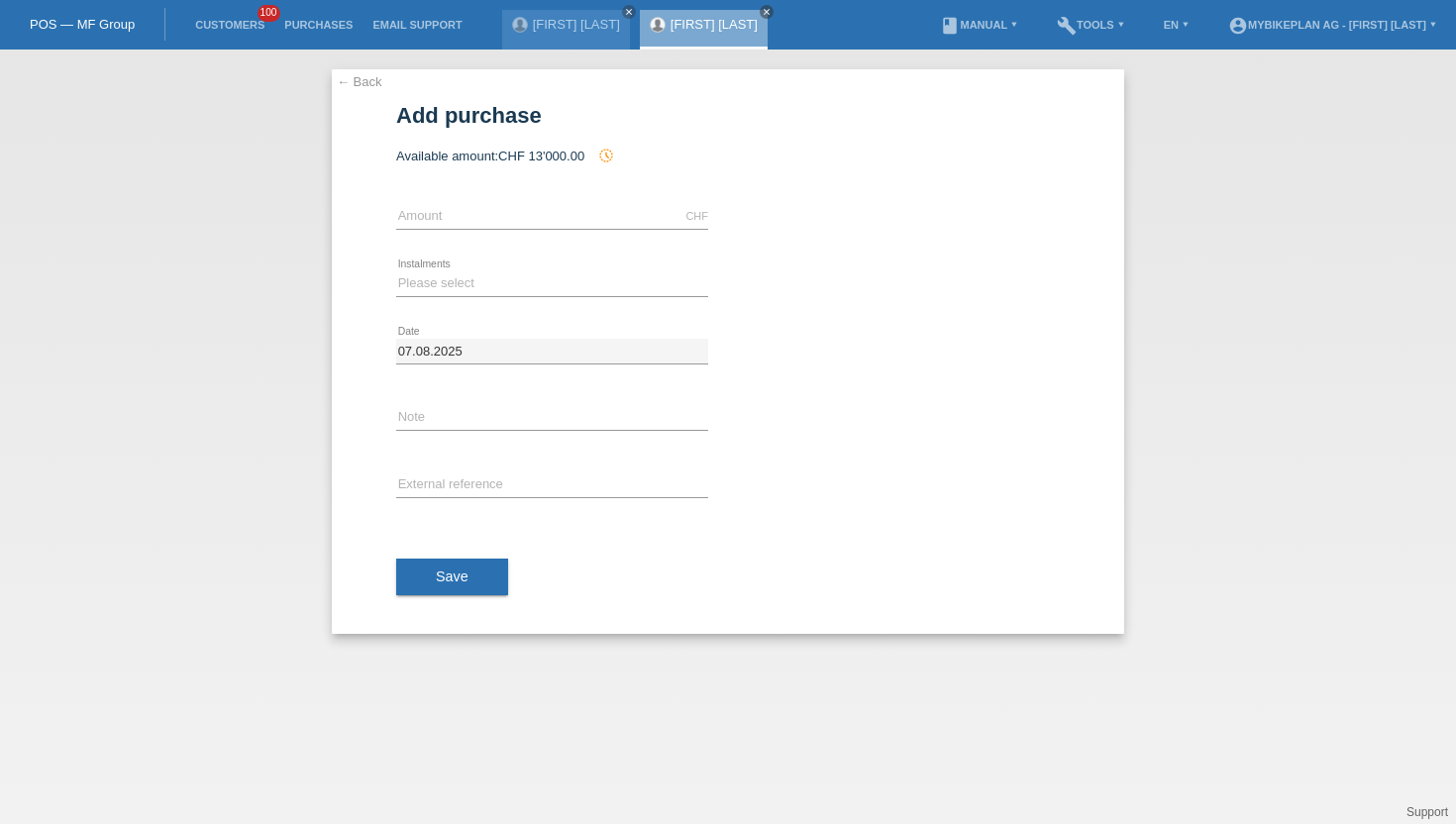 scroll, scrollTop: 0, scrollLeft: 0, axis: both 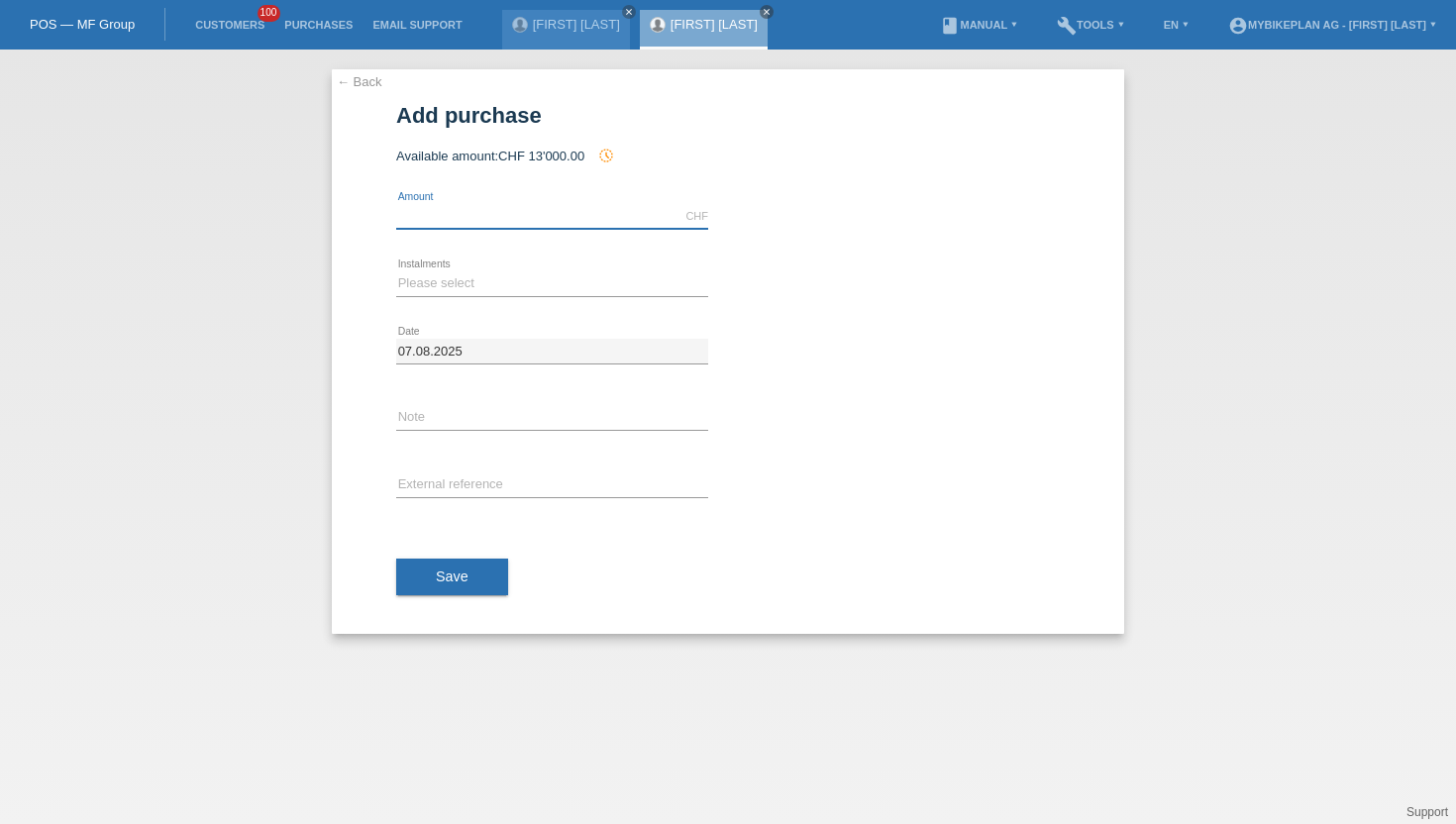 click at bounding box center (552, 216) 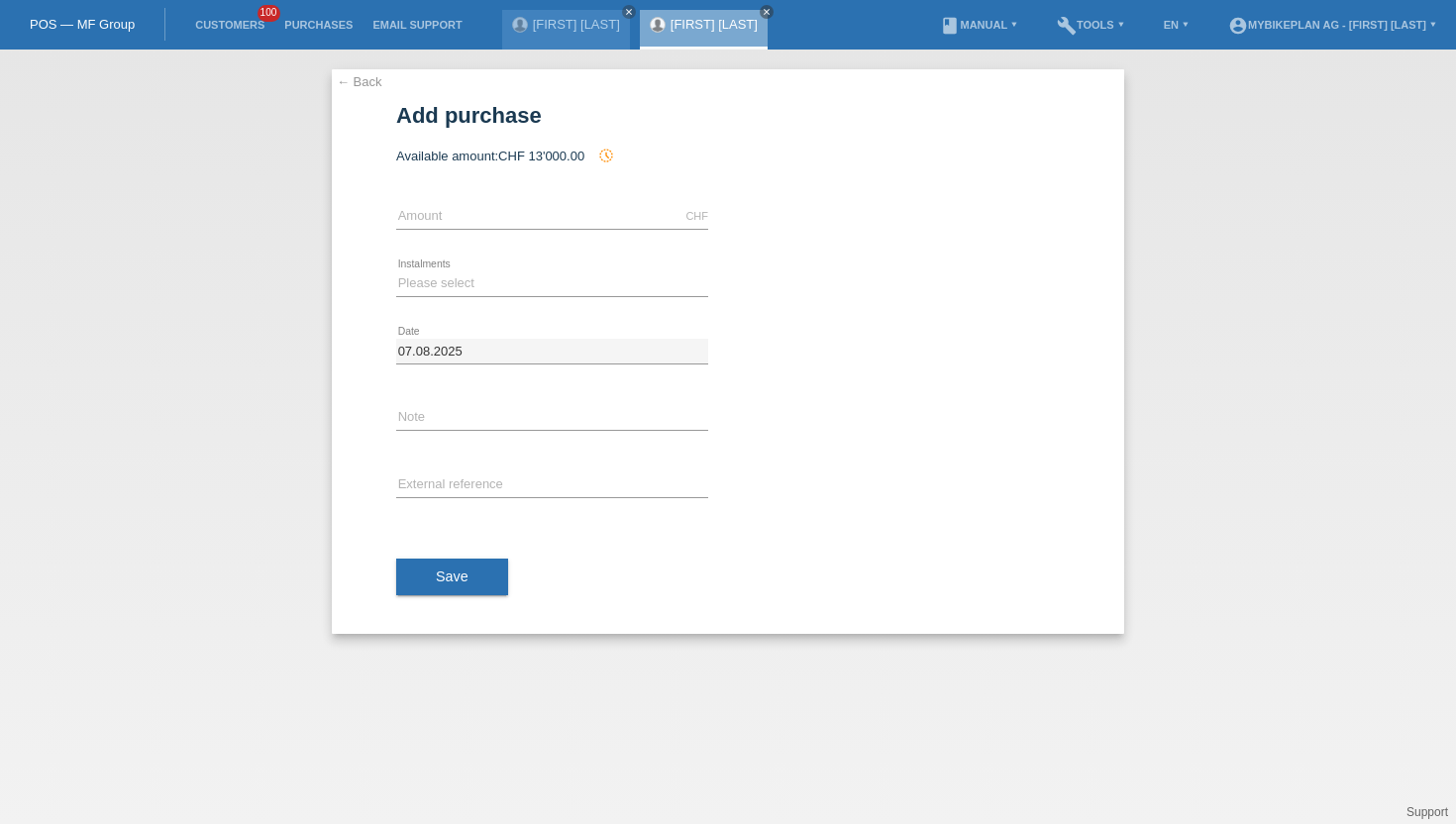 click on "Add purchase
Available amount:
CHF 13'000.00
history_toggle_off
Date" at bounding box center [728, 368] 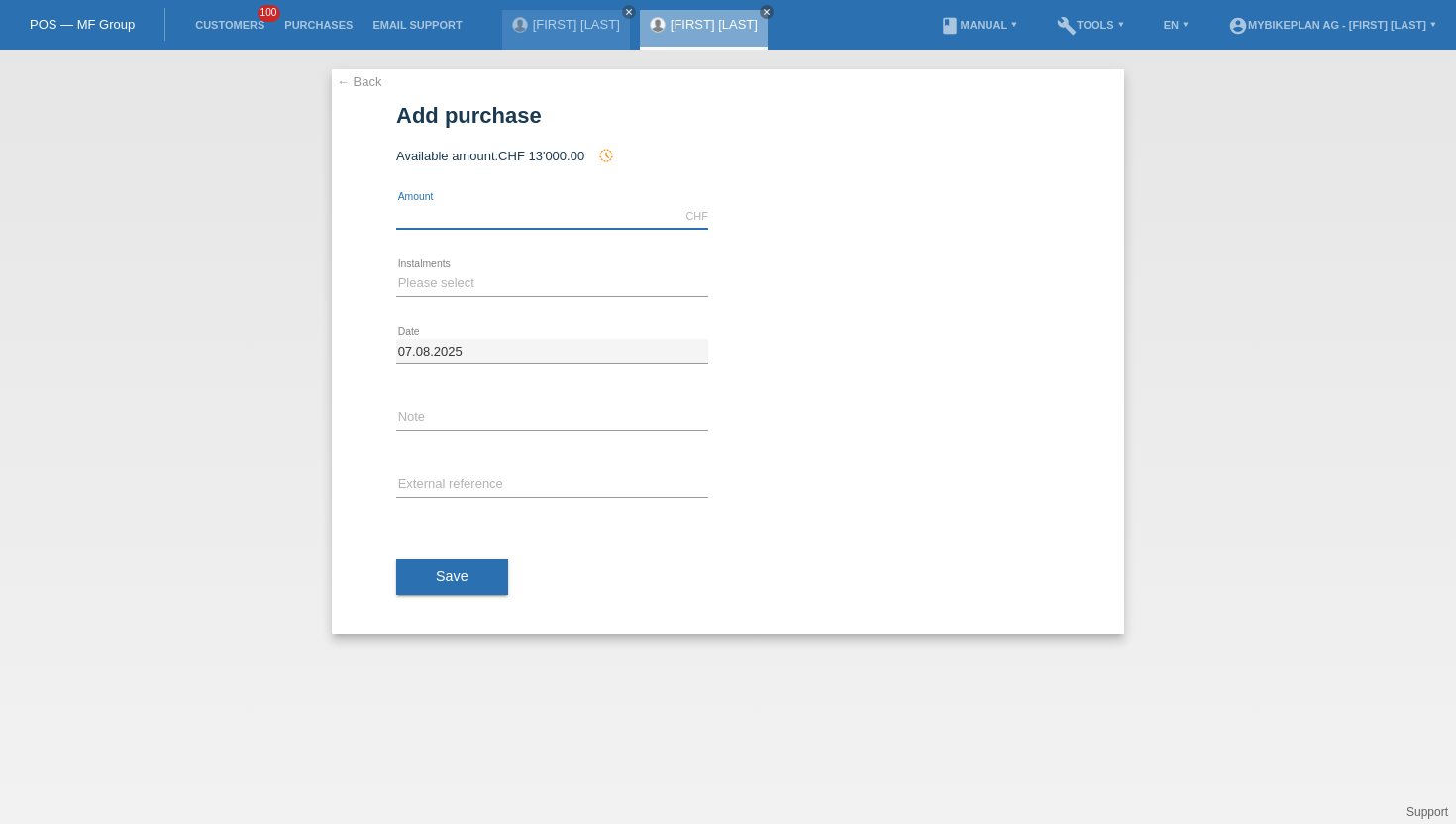 click at bounding box center (552, 216) 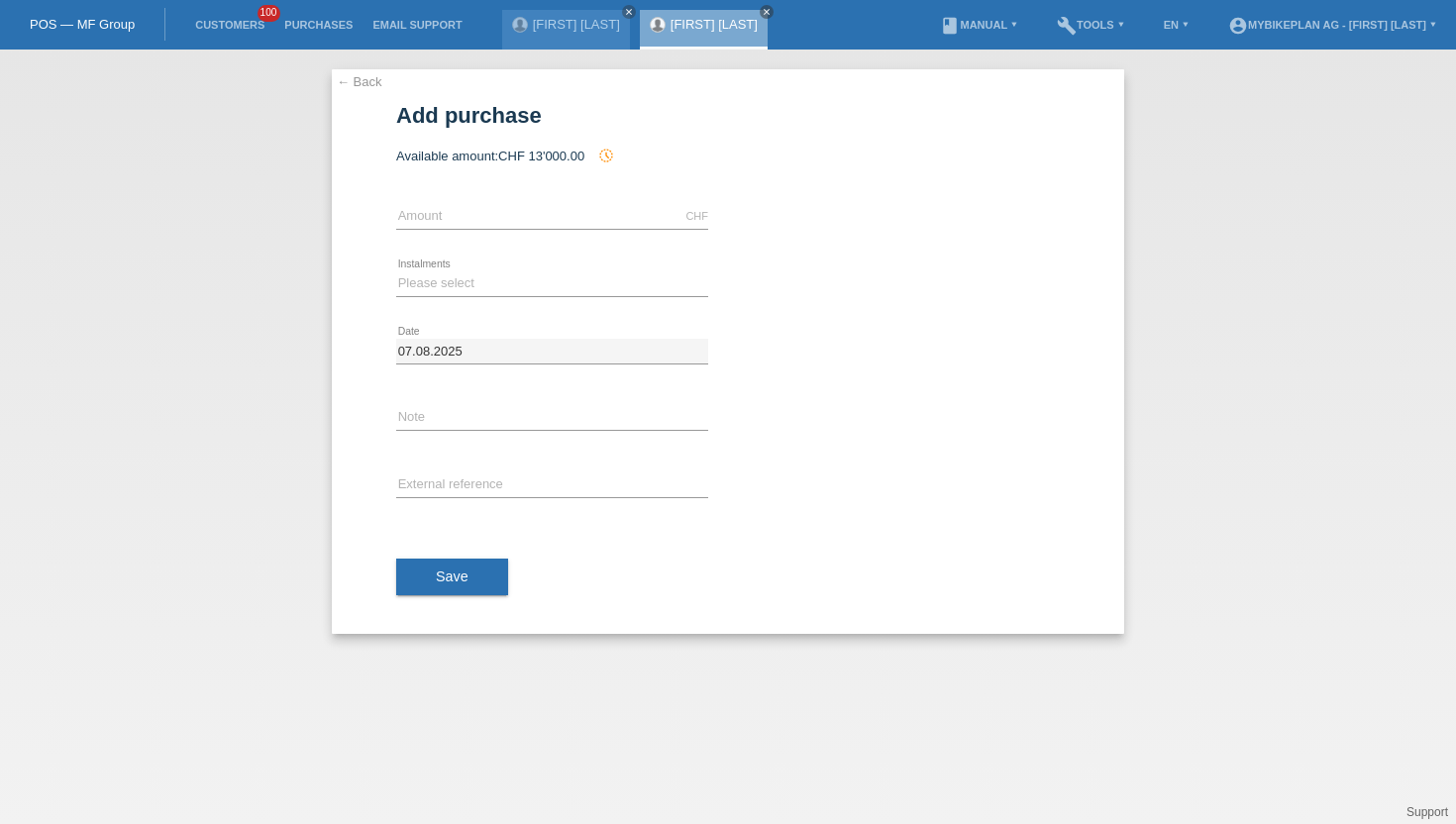 click on "CHF
error
Amount" at bounding box center (728, 217) 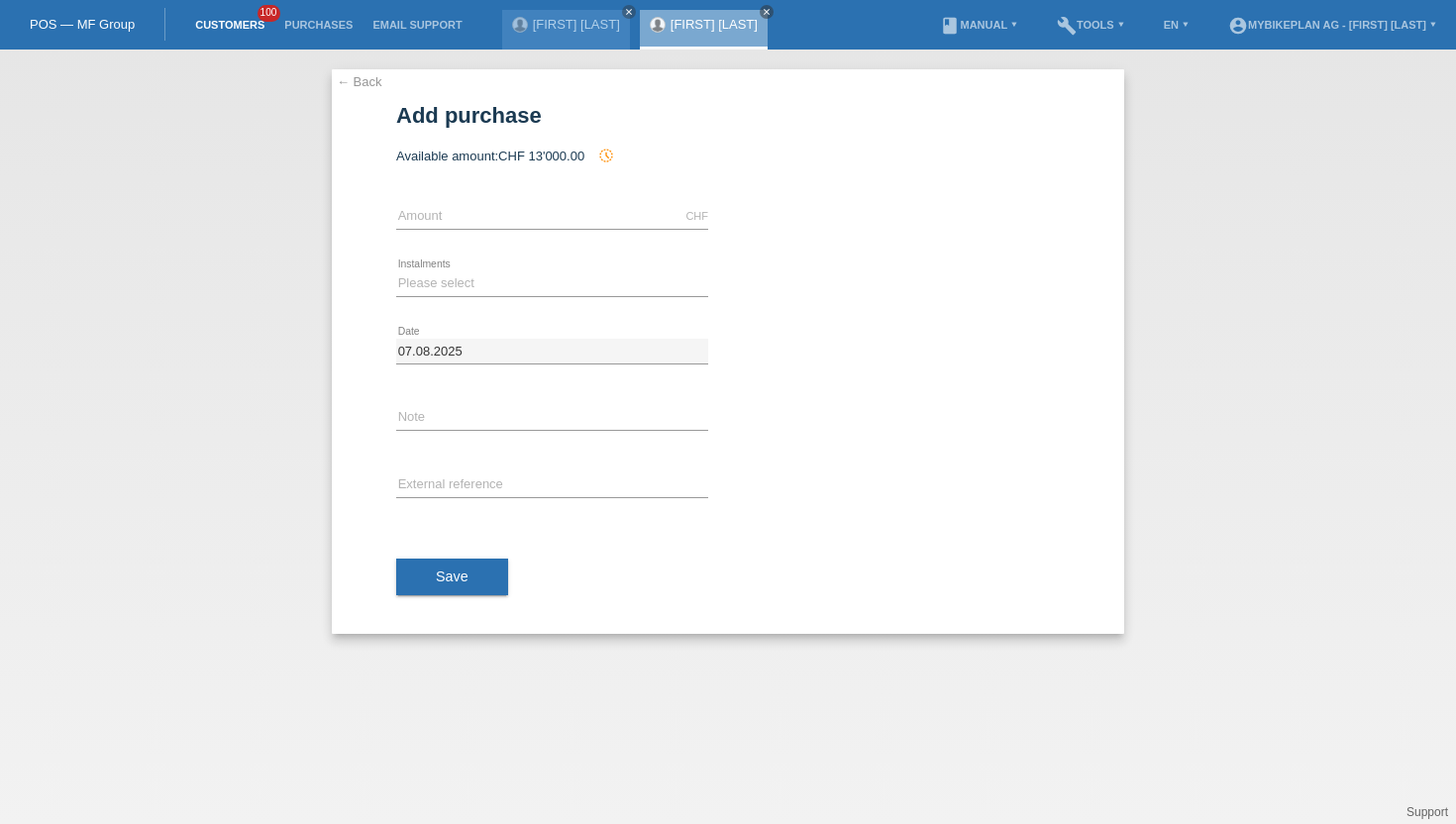 click on "Customers" at bounding box center [230, 25] 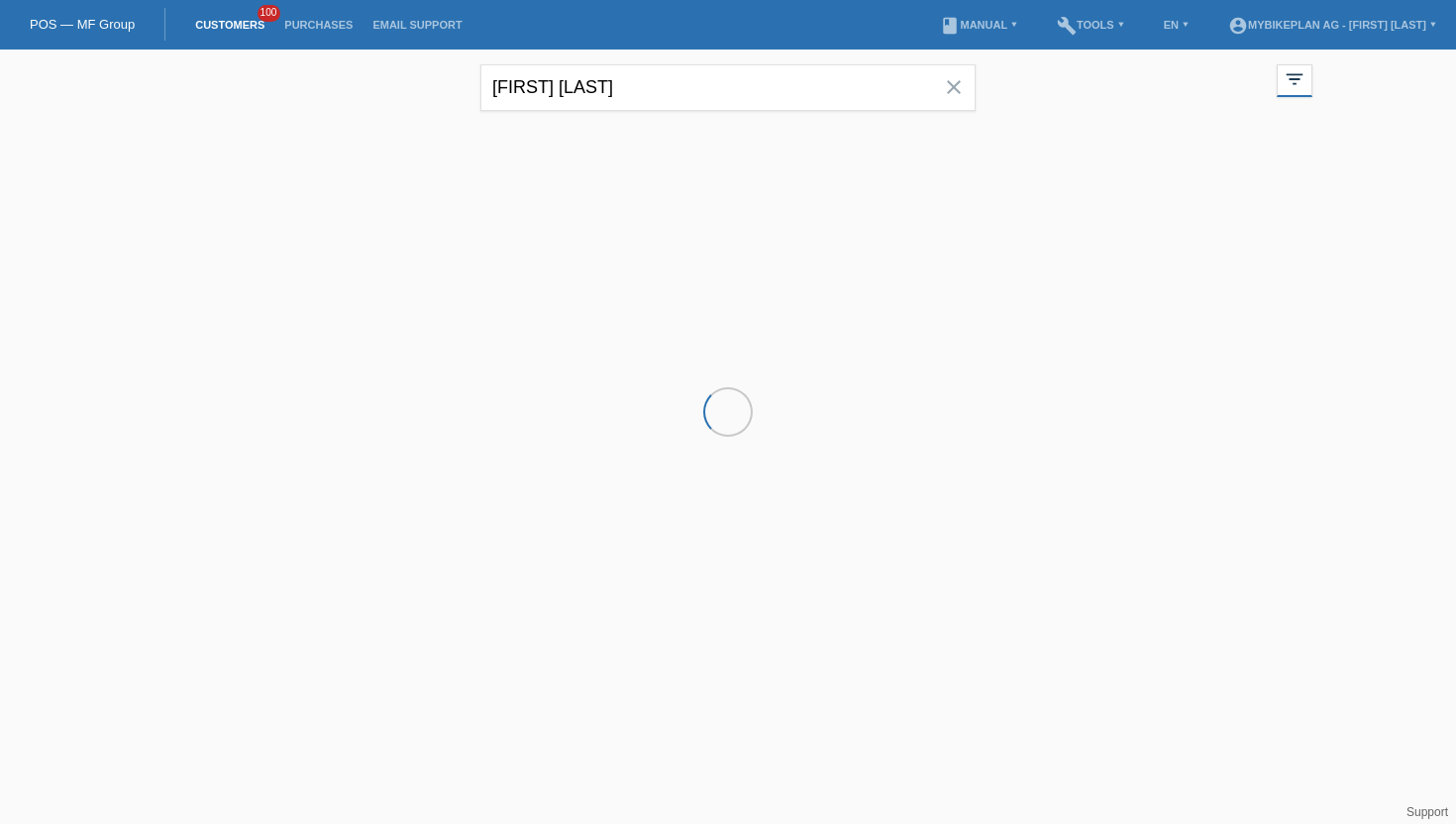 scroll, scrollTop: 0, scrollLeft: 0, axis: both 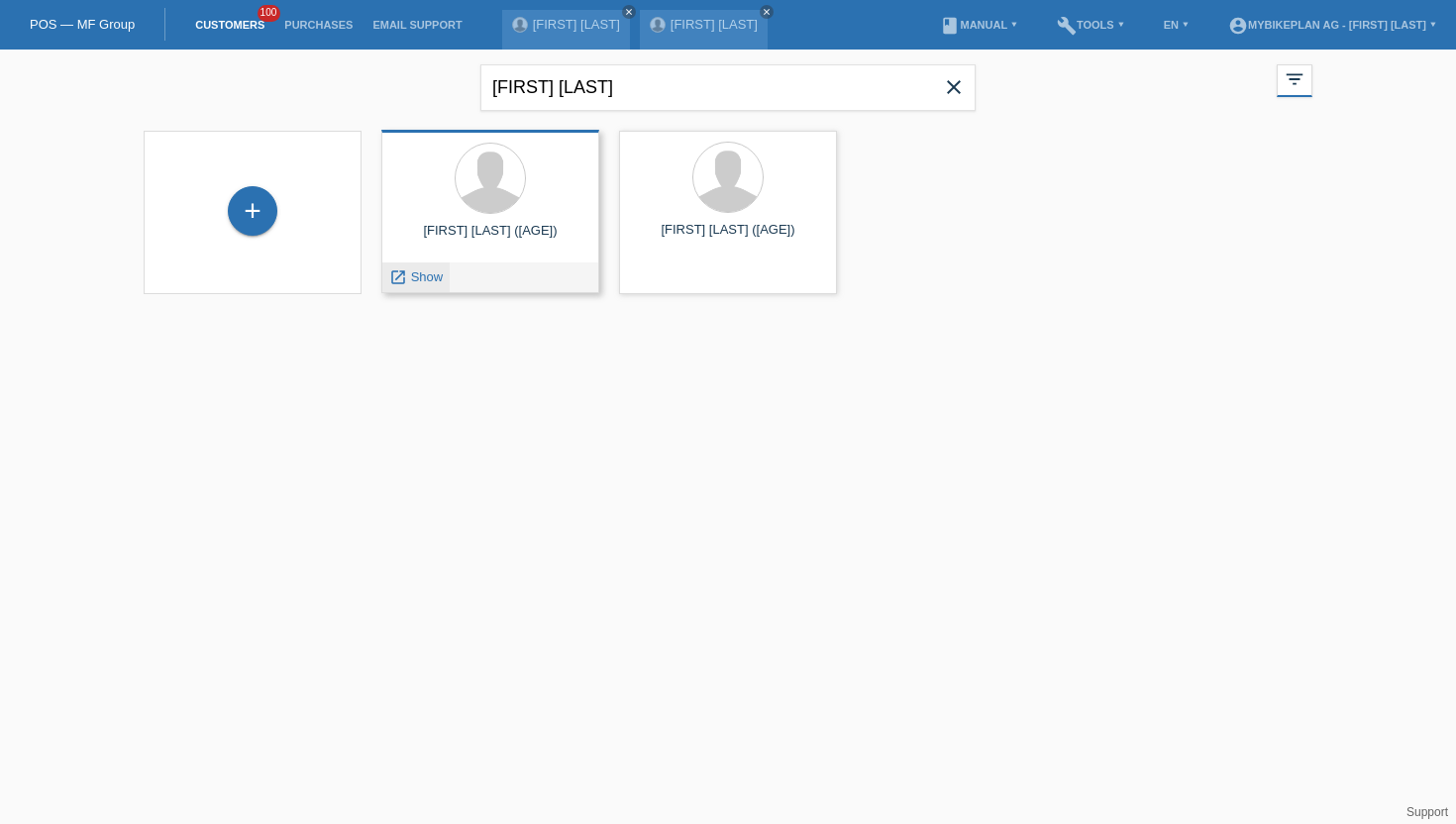click on "Show" at bounding box center [427, 276] 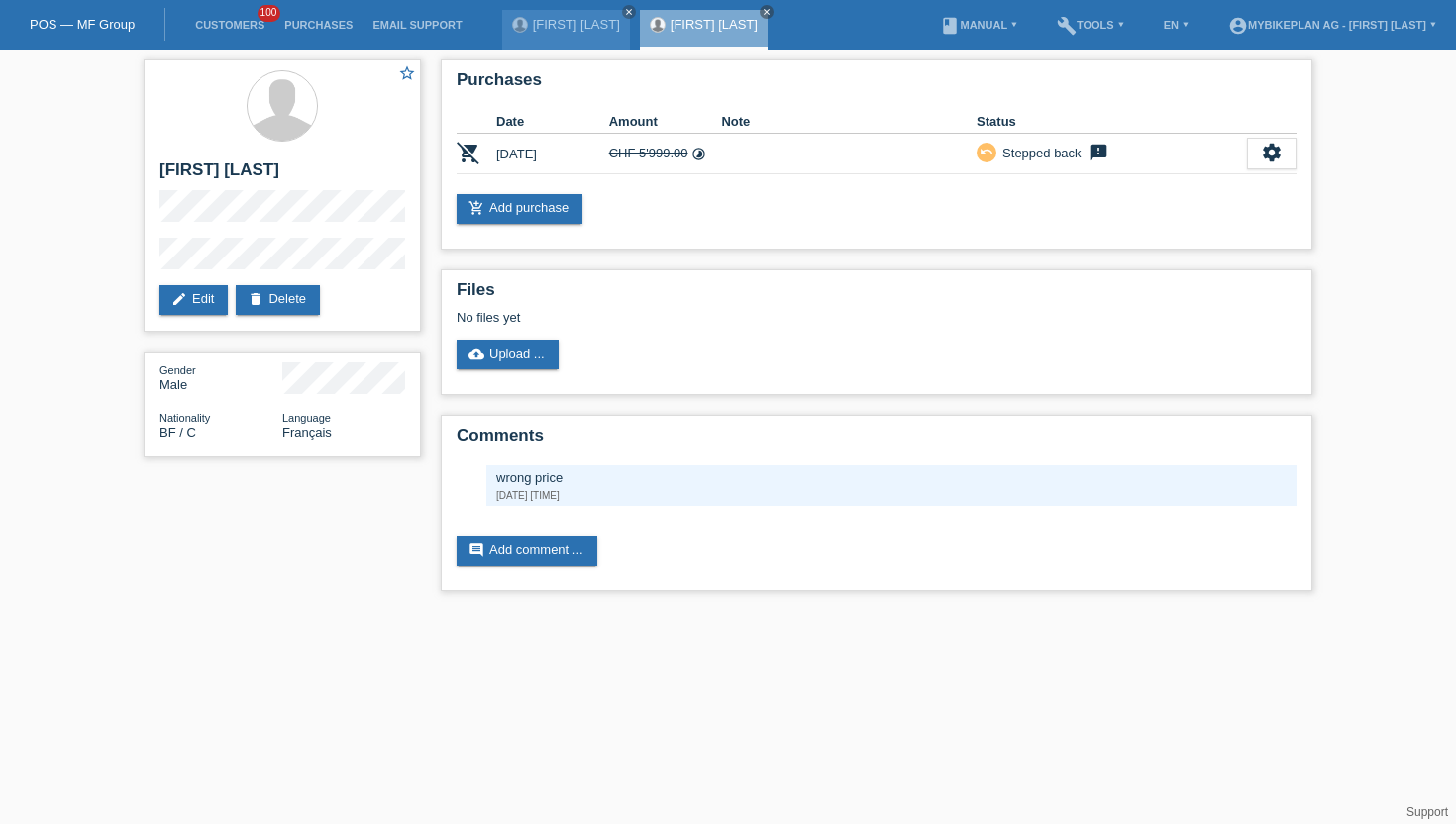 scroll, scrollTop: 0, scrollLeft: 0, axis: both 